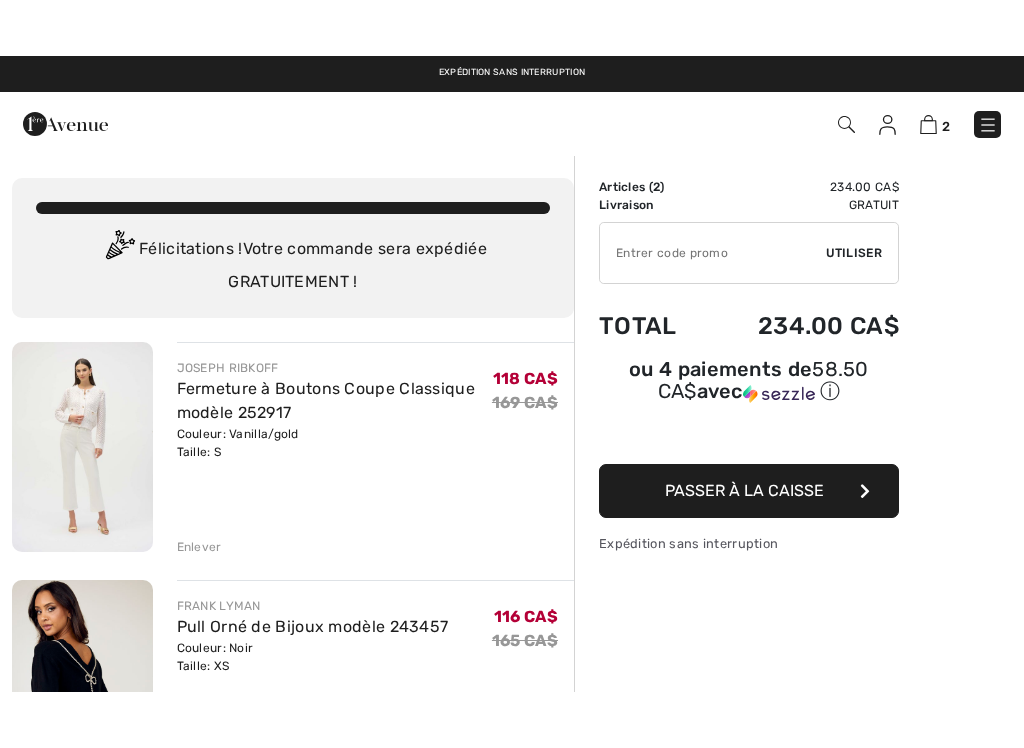 scroll, scrollTop: 48, scrollLeft: 0, axis: vertical 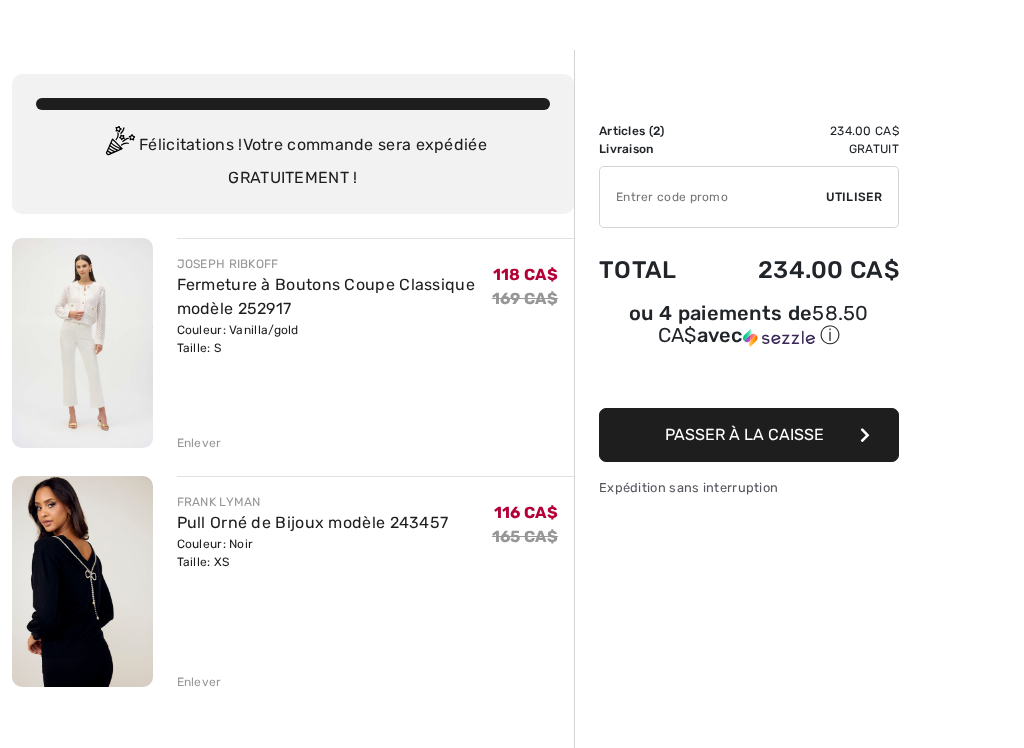click at bounding box center (865, 435) 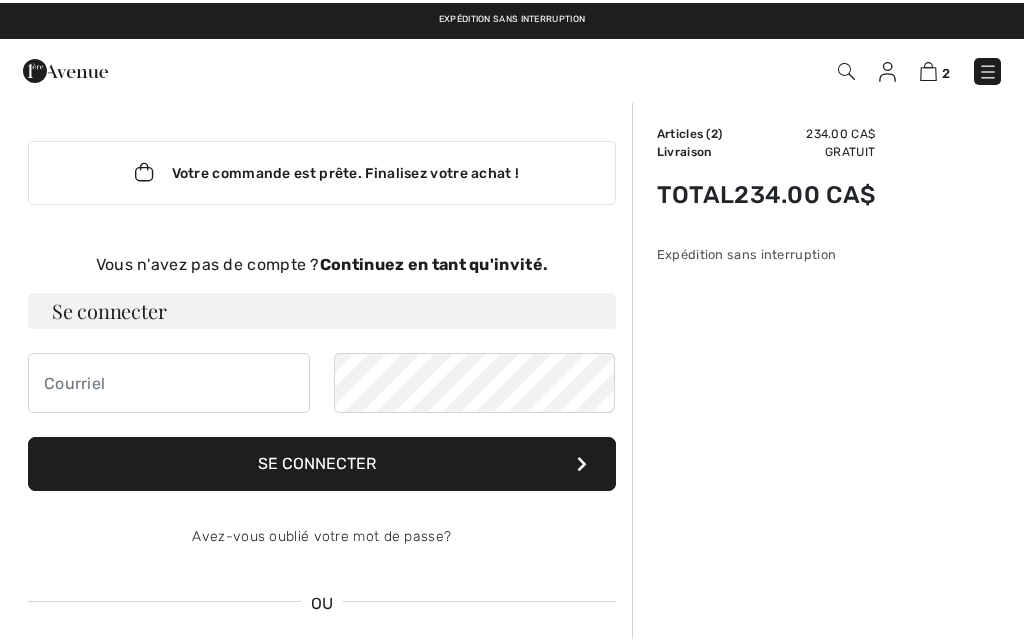 scroll, scrollTop: 0, scrollLeft: 0, axis: both 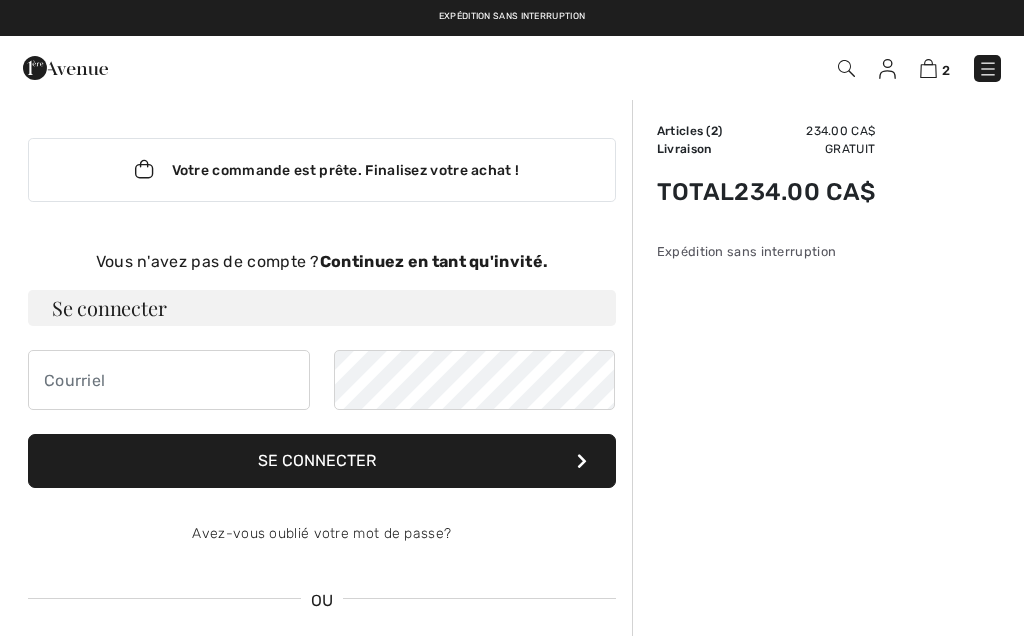 click on "Se connecter" at bounding box center (322, 308) 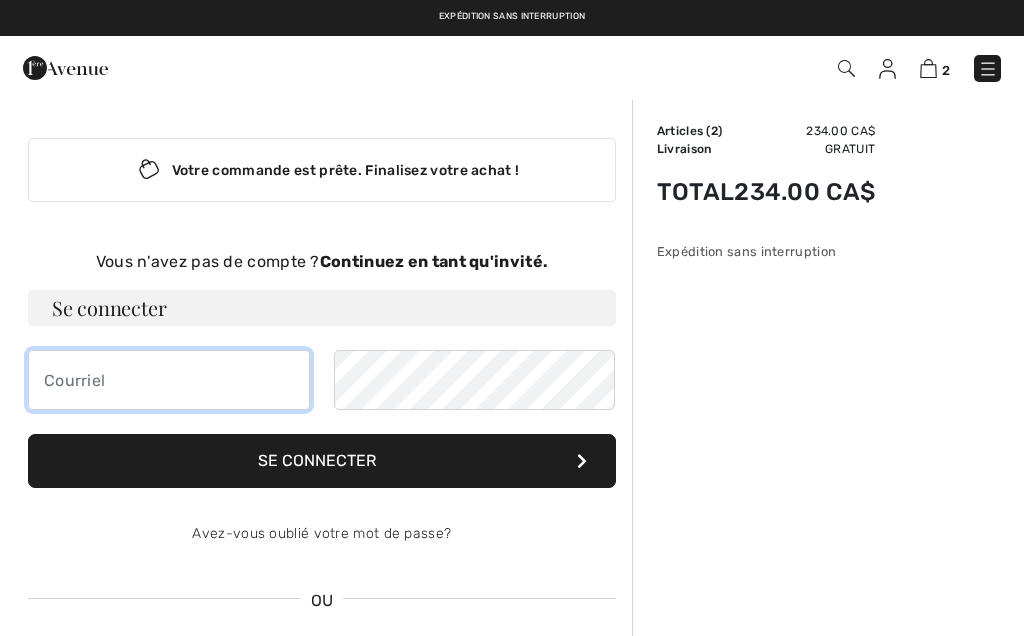 click at bounding box center [169, 380] 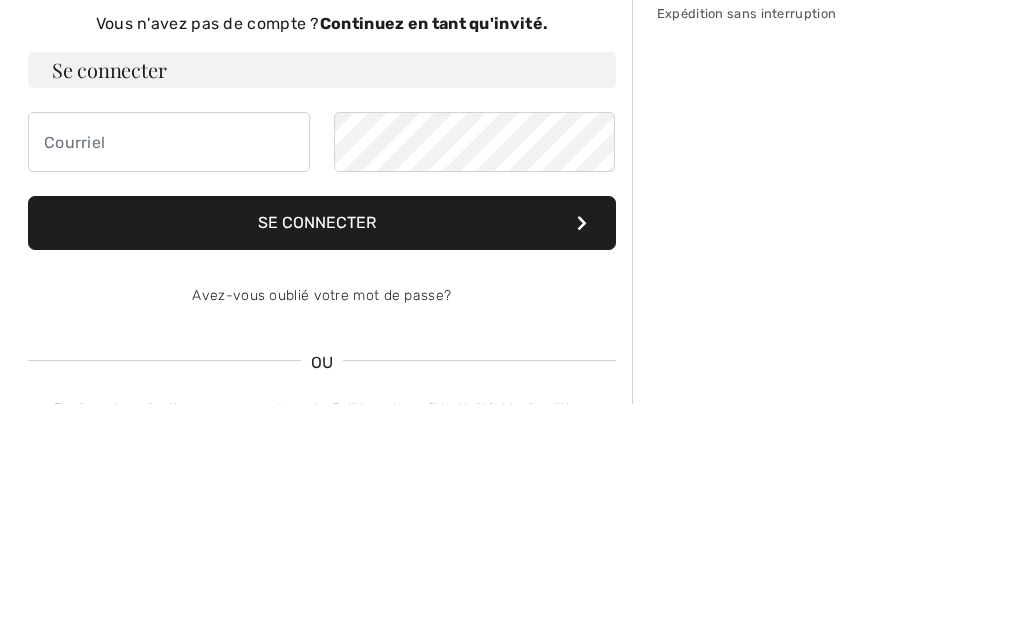 type on "gisele.tremblay1@outlook.com" 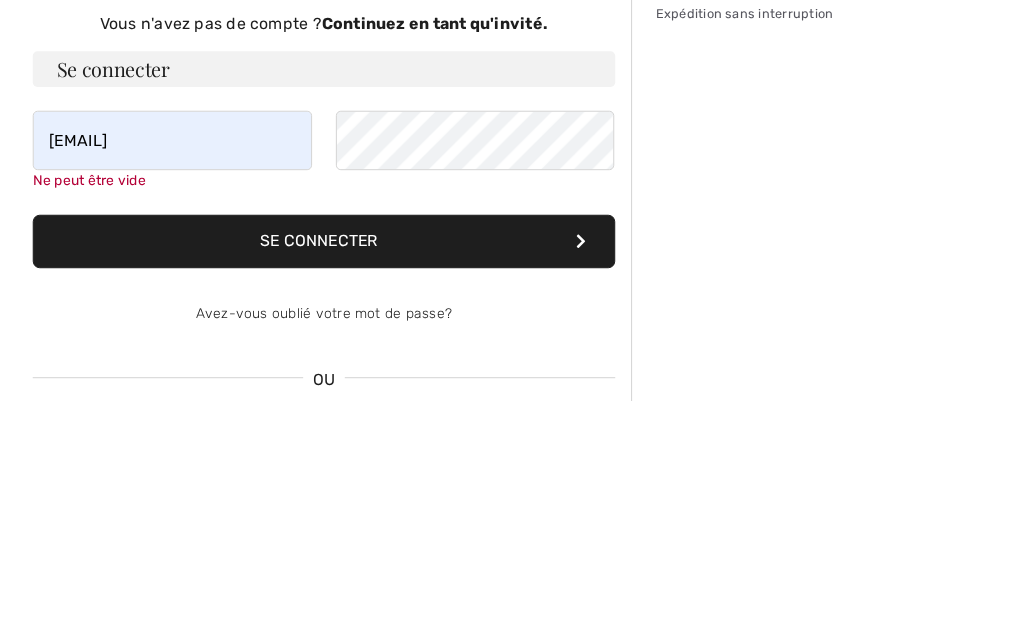 scroll, scrollTop: 238, scrollLeft: 0, axis: vertical 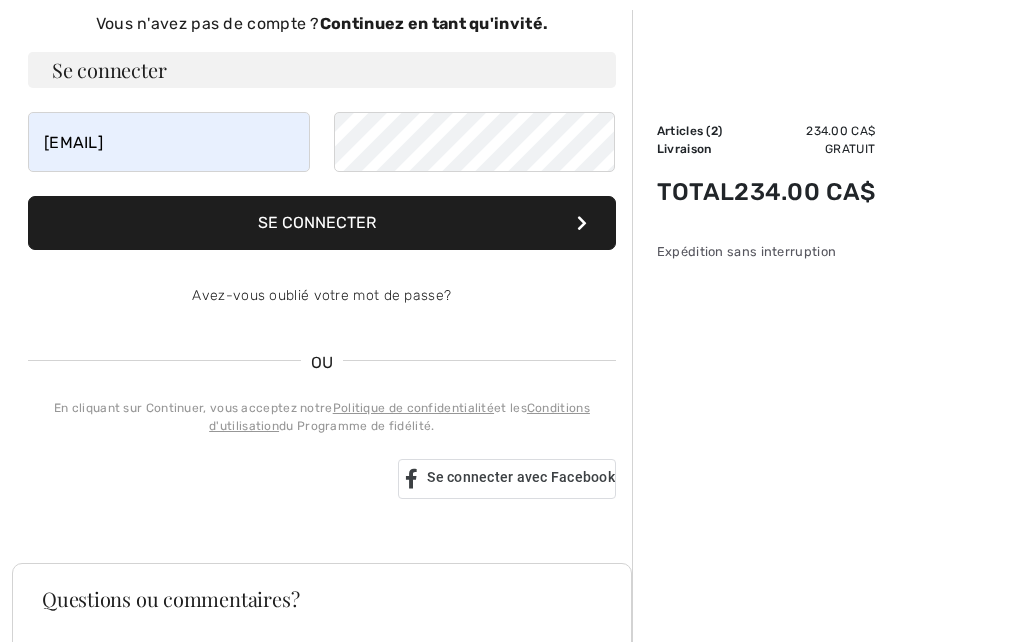 click on "Se connecter" at bounding box center [322, 223] 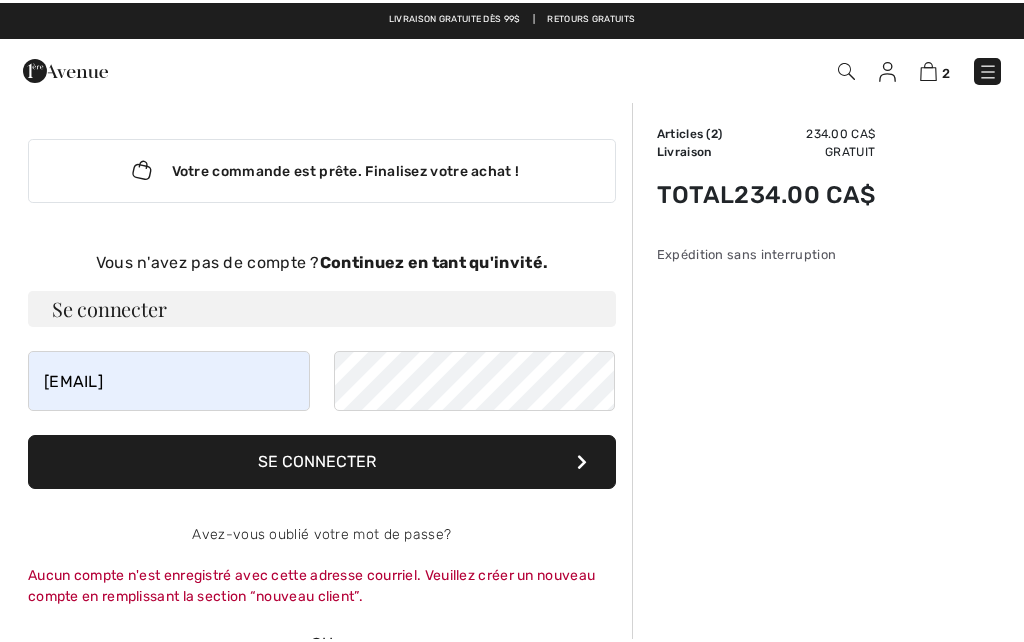 scroll, scrollTop: 0, scrollLeft: 0, axis: both 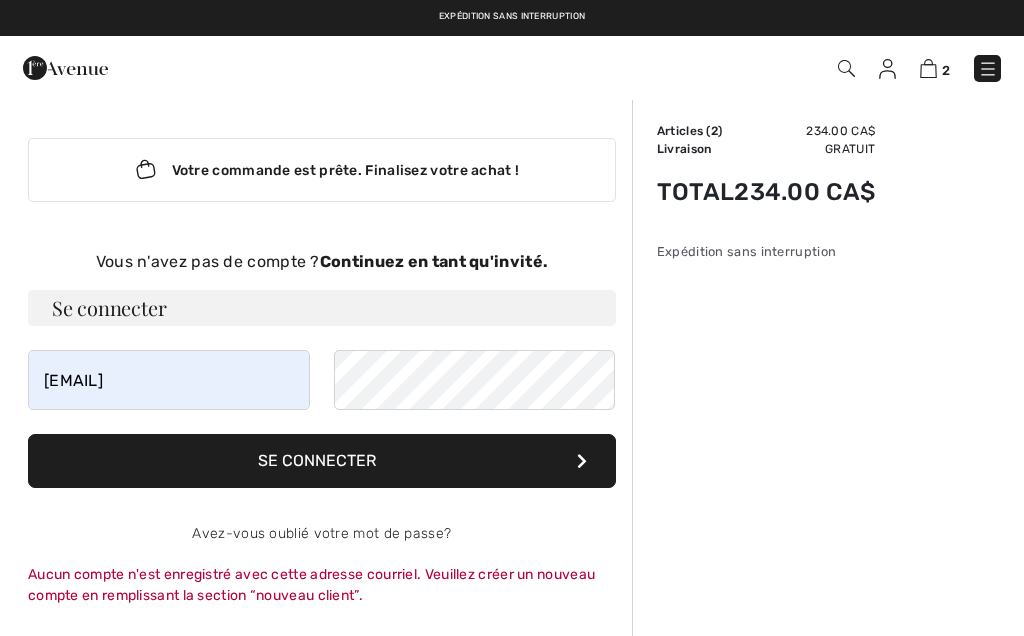 click on "234.00 CA$" at bounding box center [804, 192] 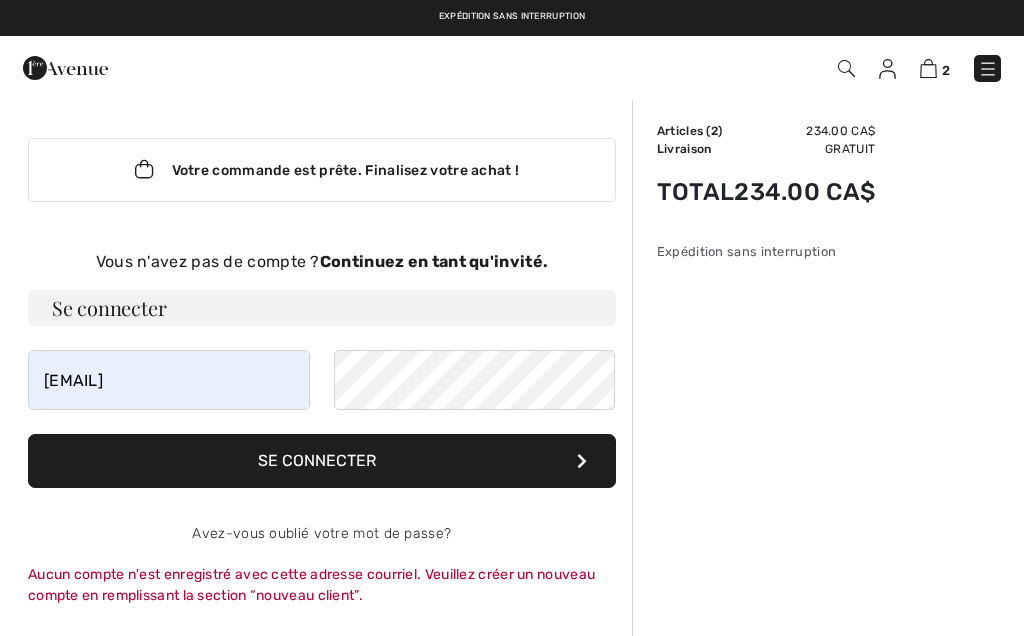 click on "Votre commande est prête. Finalisez votre achat !" at bounding box center [322, 170] 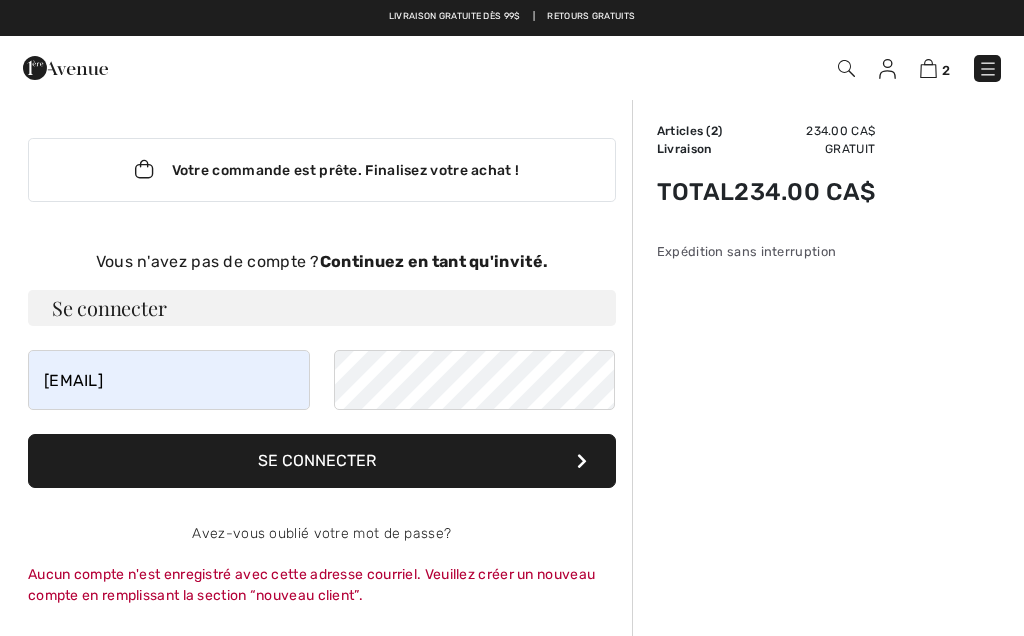 click on "Continuez en tant qu'invité." at bounding box center (434, 261) 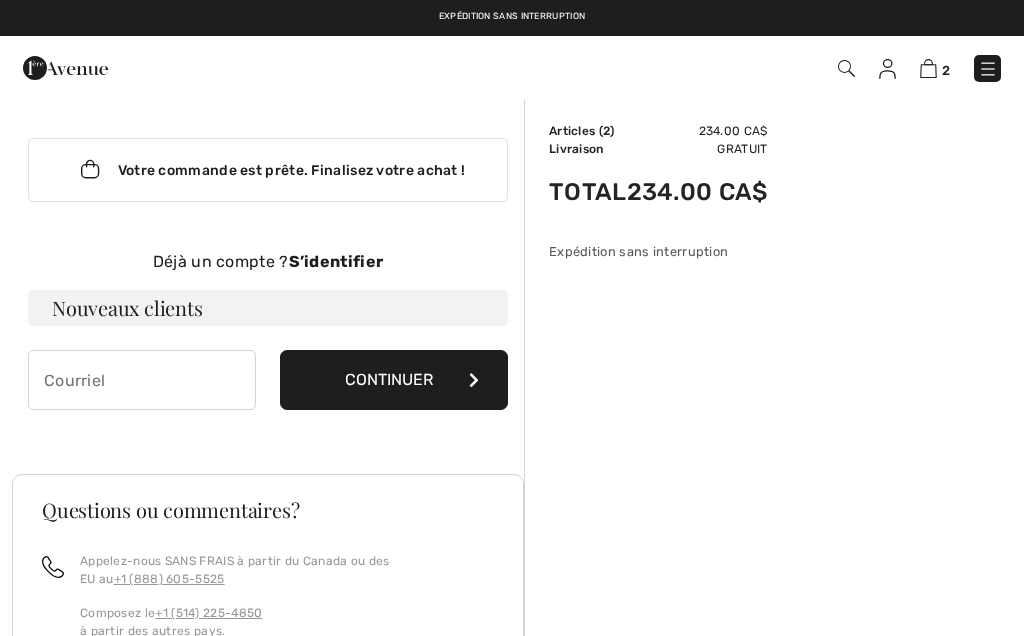 click on "Nouveaux clients" at bounding box center (268, 308) 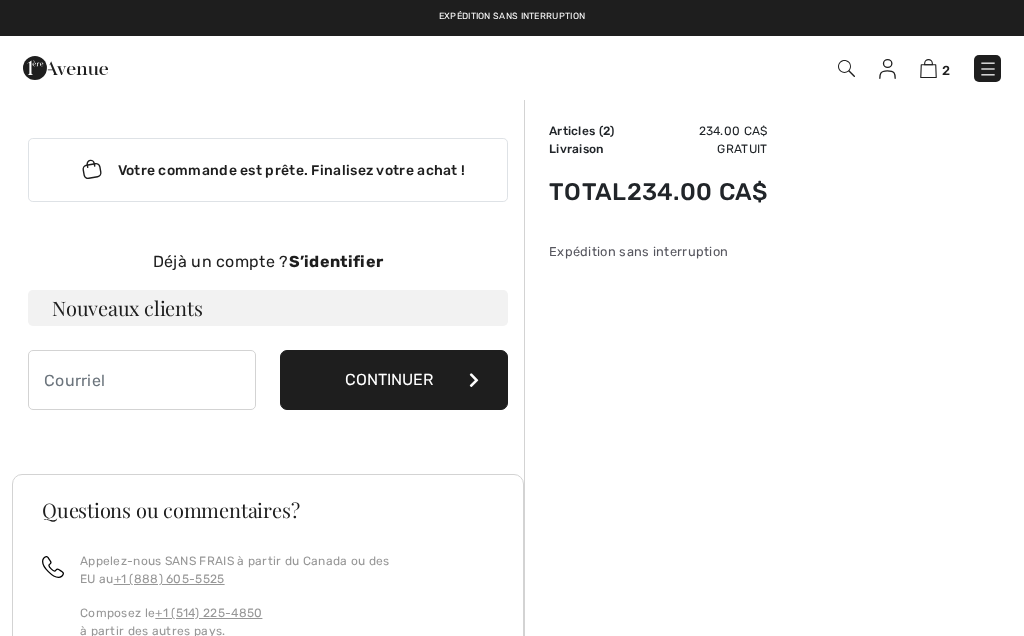 click on "Nouveaux clients" at bounding box center (268, 308) 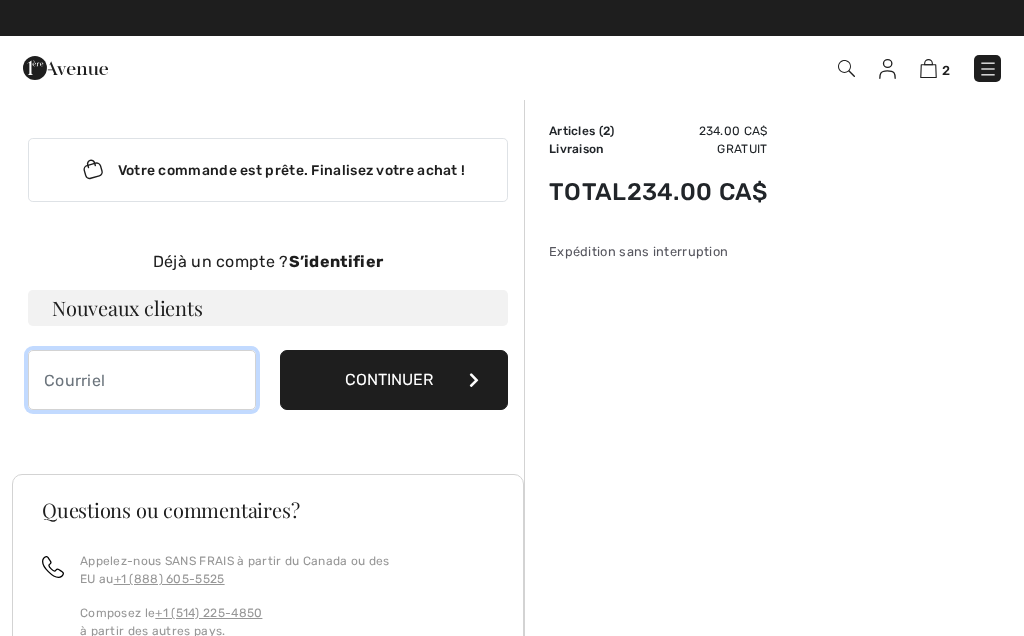 click at bounding box center (142, 380) 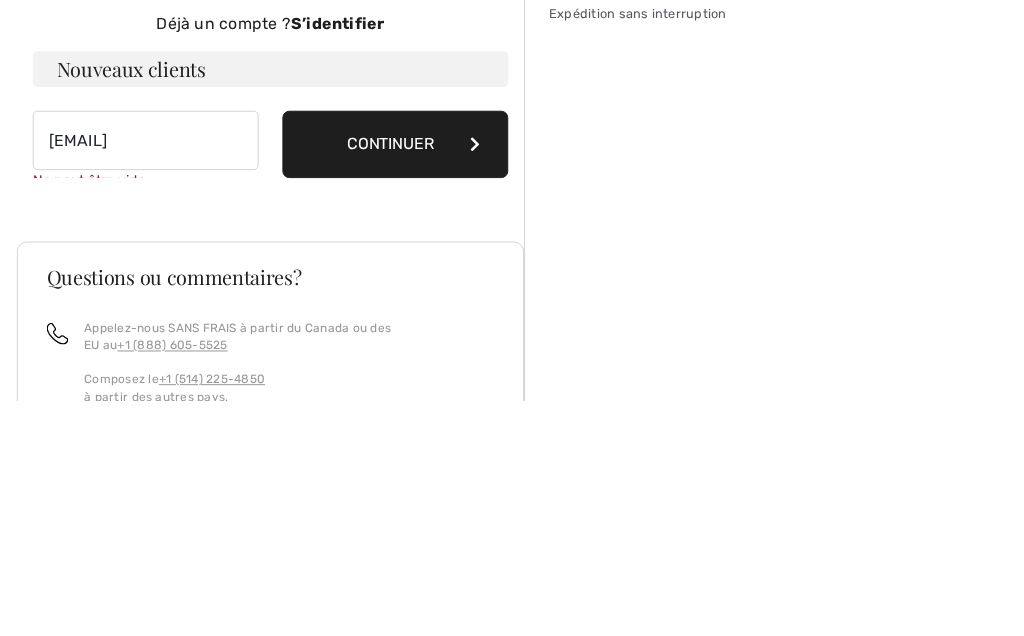 scroll, scrollTop: 238, scrollLeft: 0, axis: vertical 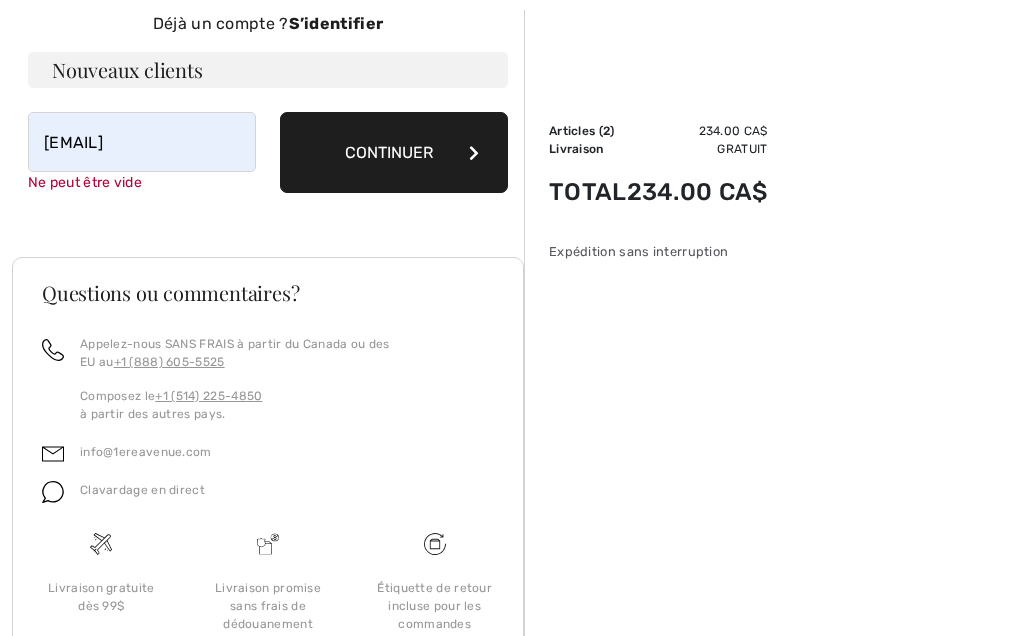 click on "Continuer" at bounding box center (394, 152) 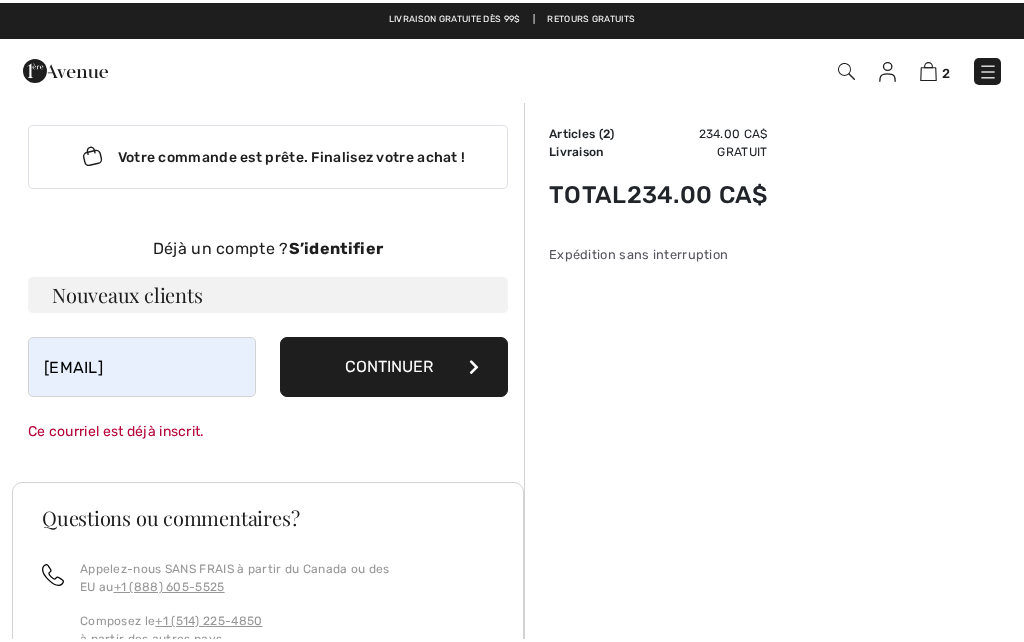 scroll, scrollTop: 0, scrollLeft: 0, axis: both 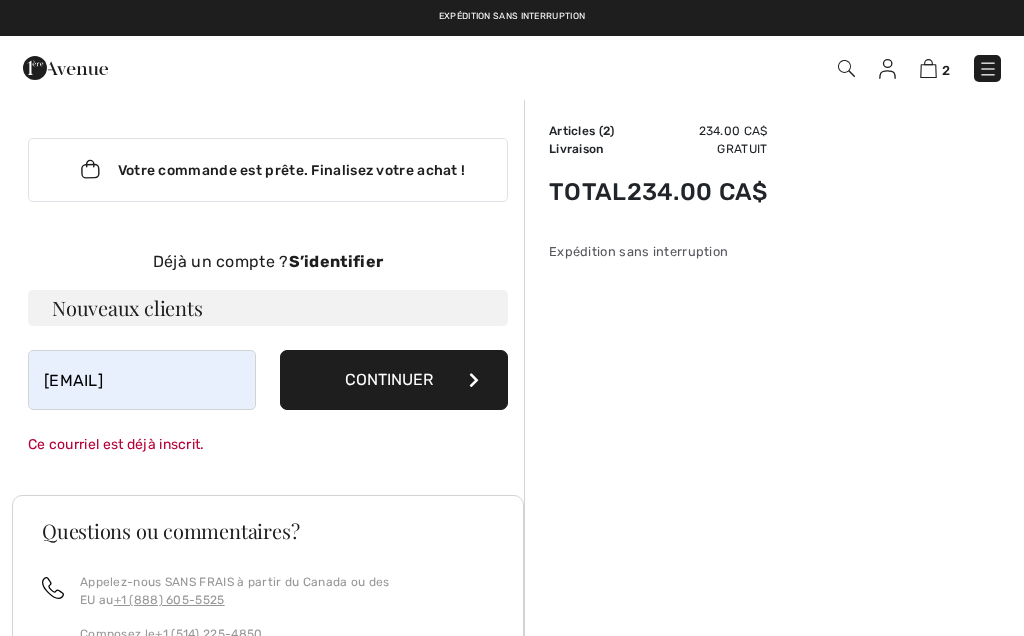 click on "Nouveaux clients" at bounding box center (268, 308) 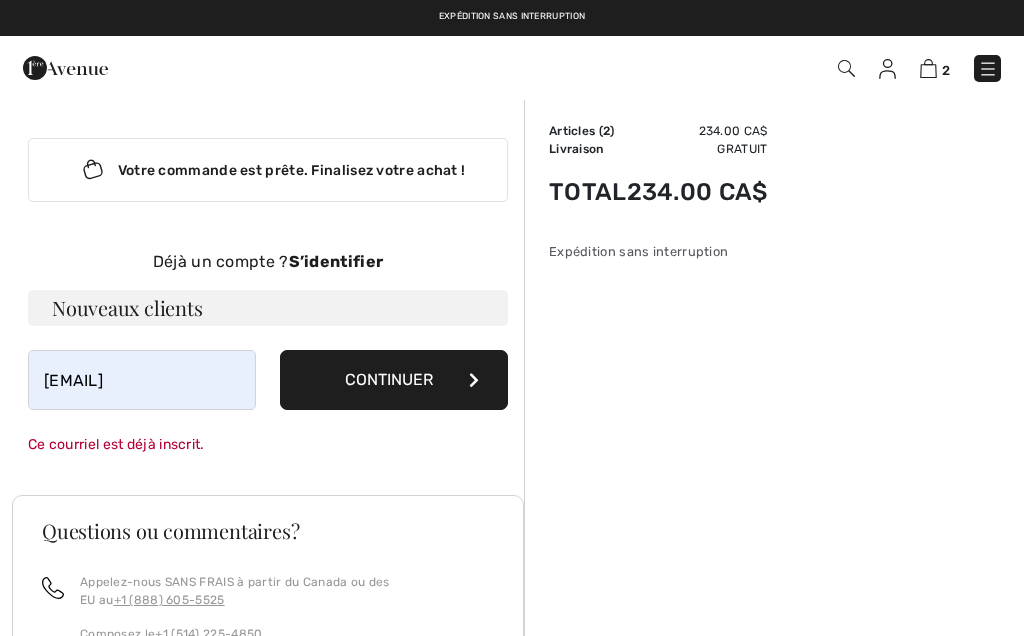 click on "Nouveaux clients" at bounding box center [268, 308] 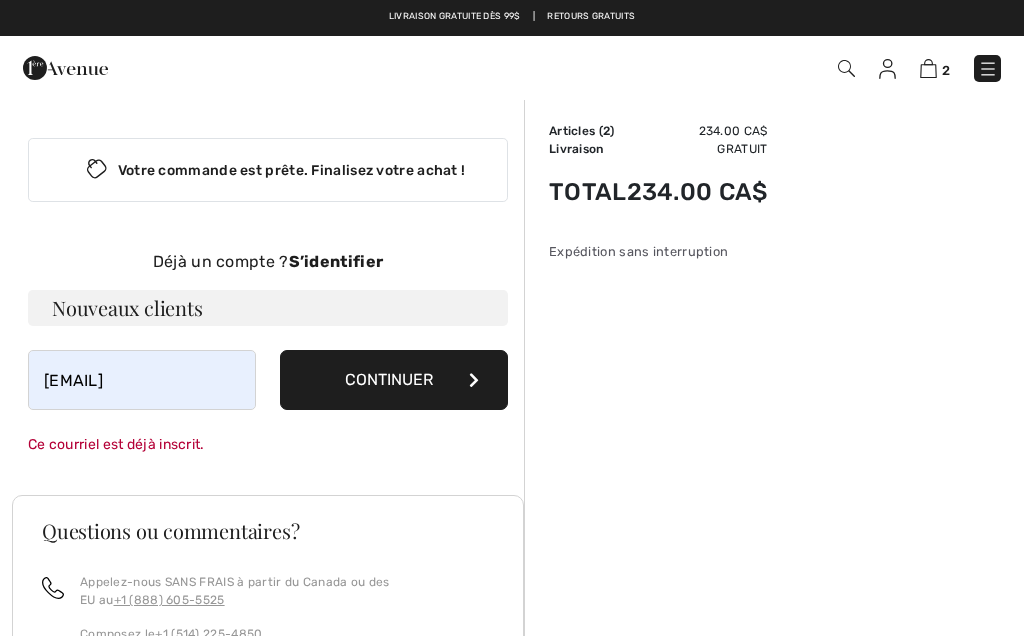 click on "Nouveaux clients" at bounding box center [268, 308] 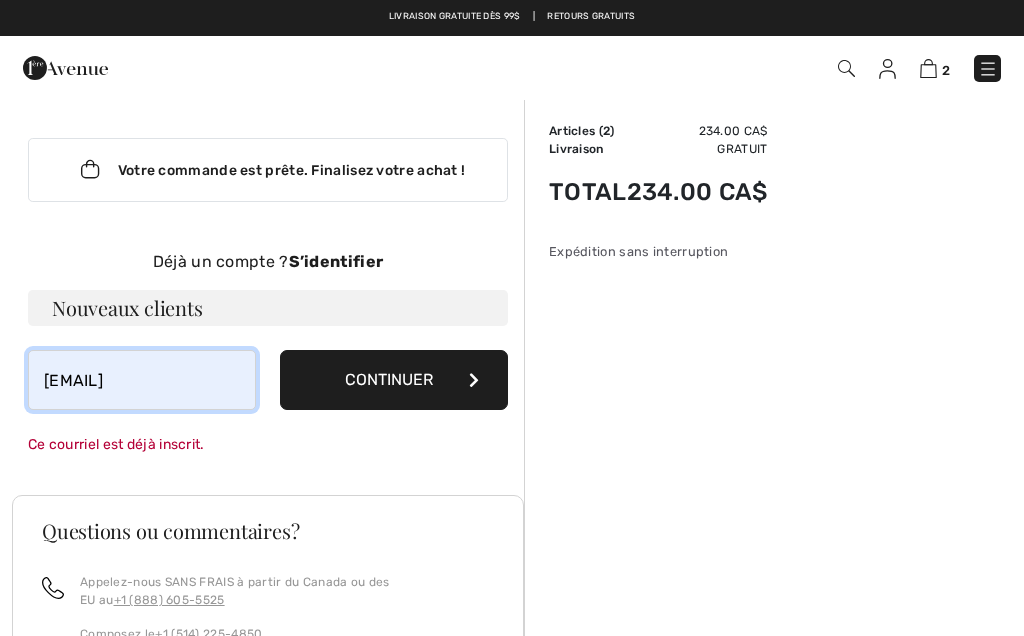 click on "gisele.tremblay@hotmail.com" at bounding box center [142, 380] 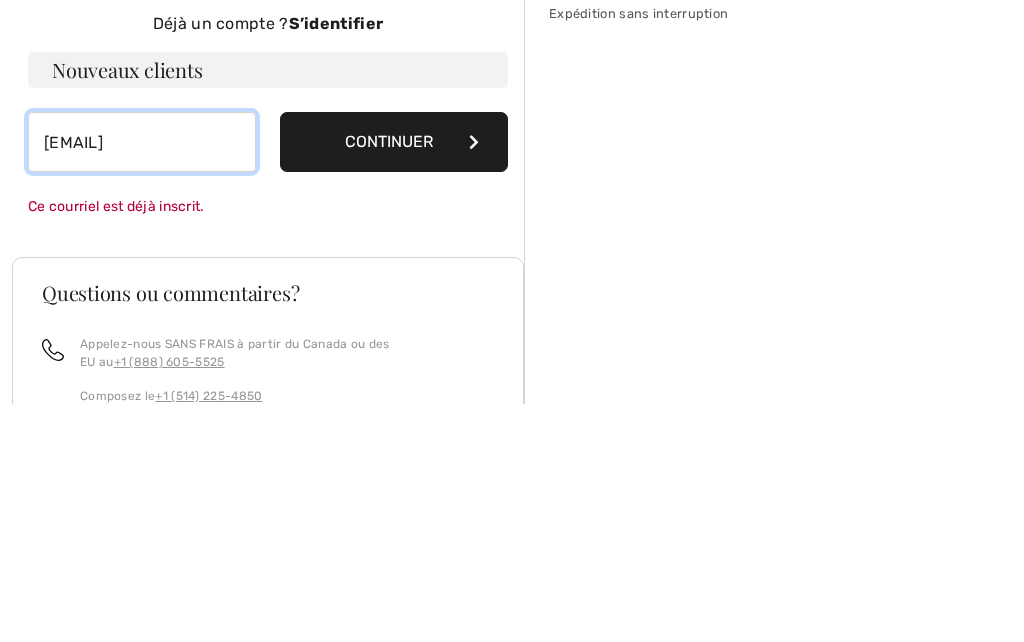 type on "[EMAIL]" 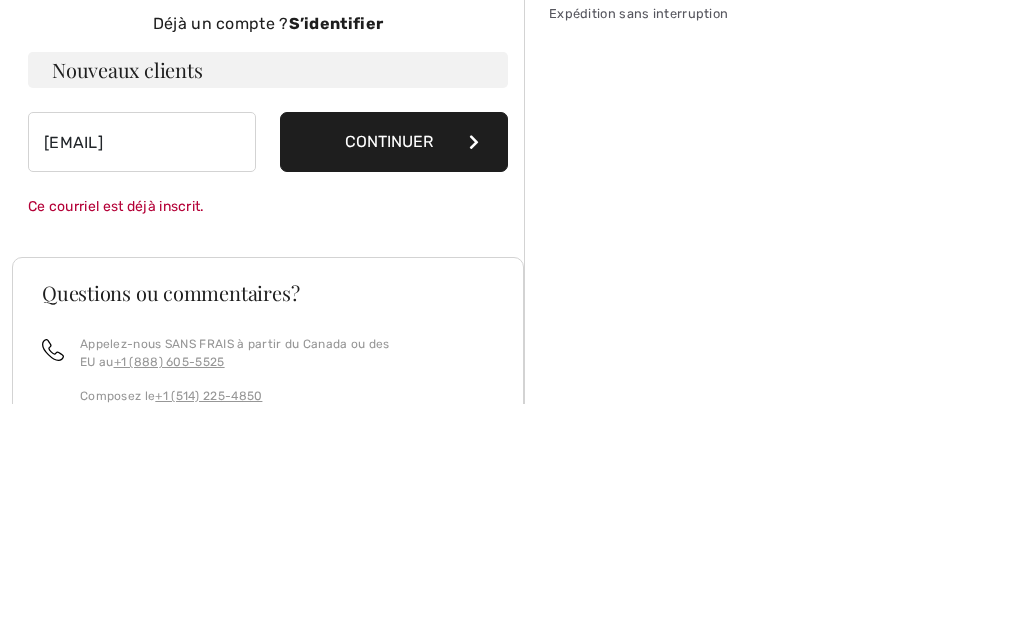 click at bounding box center [474, 380] 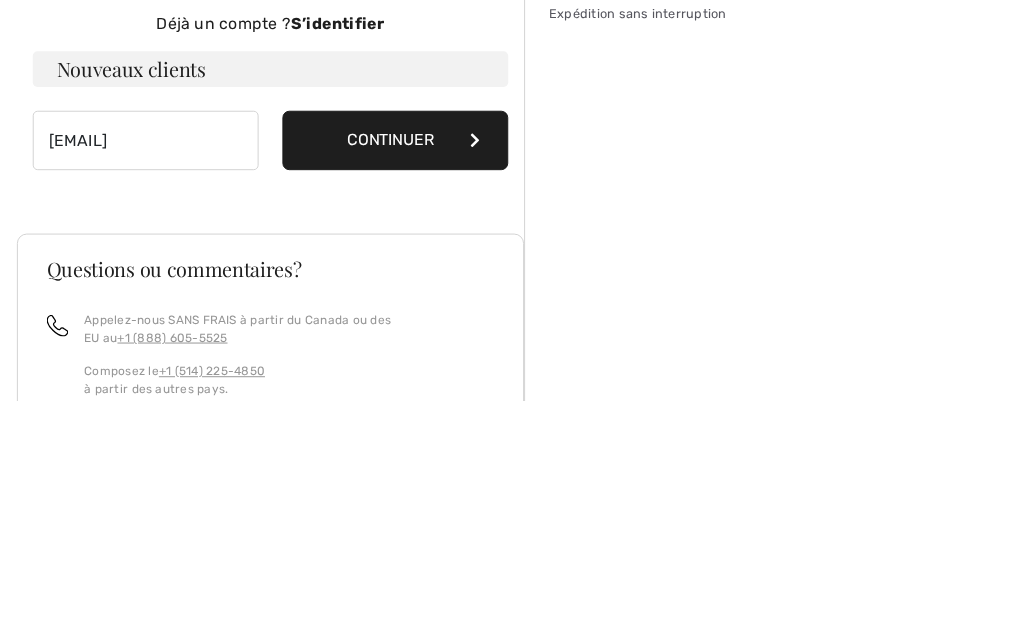 scroll, scrollTop: 238, scrollLeft: 0, axis: vertical 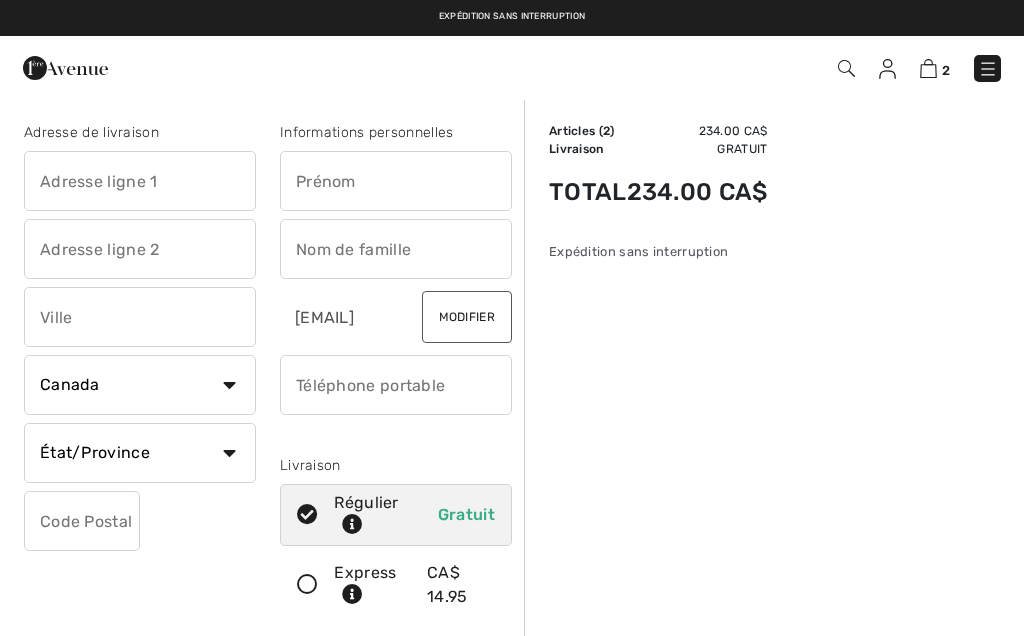 click at bounding box center [140, 181] 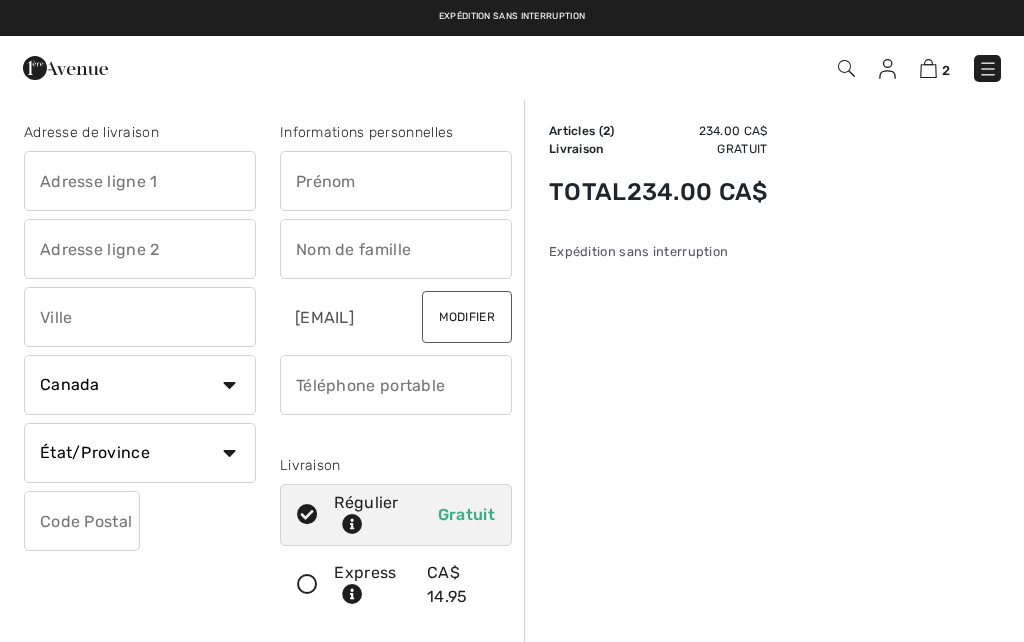 type on "[NUMBER] [STREET]" 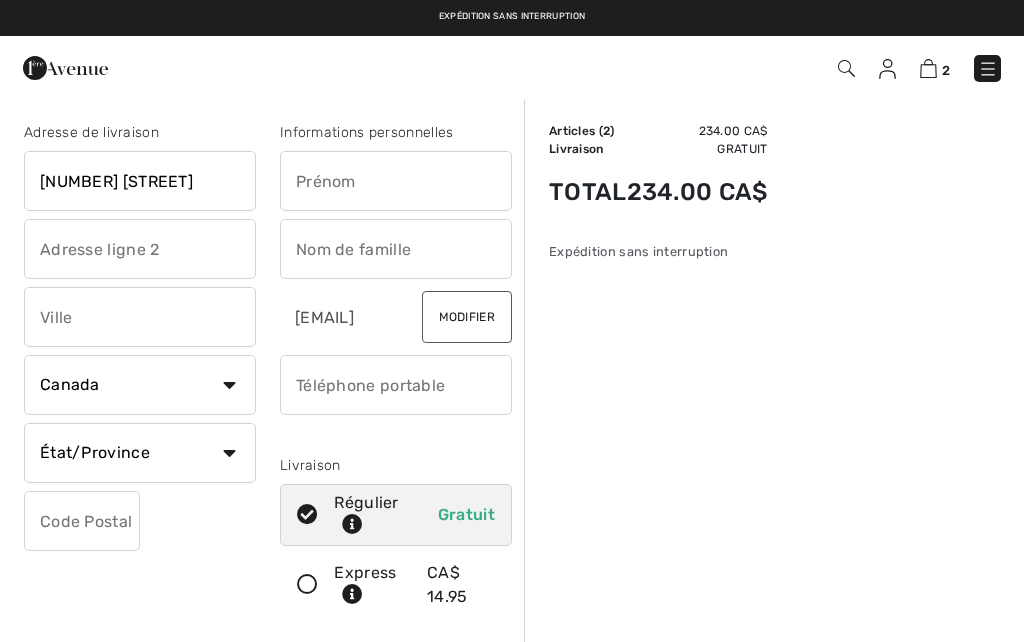 type on "[CITY]" 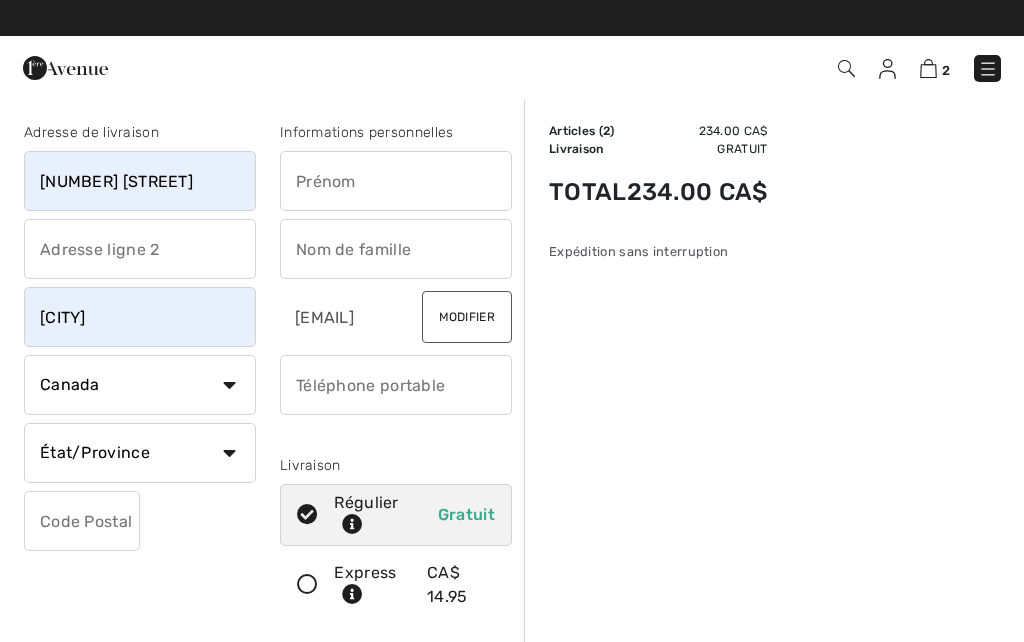 select on "QC" 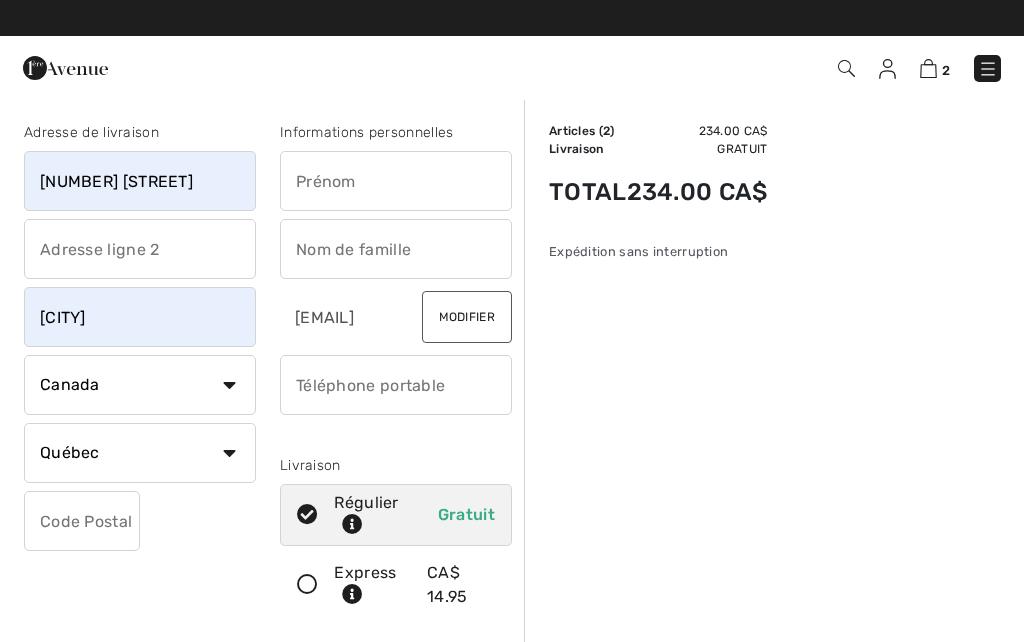 type on "[POSTAL CODE]" 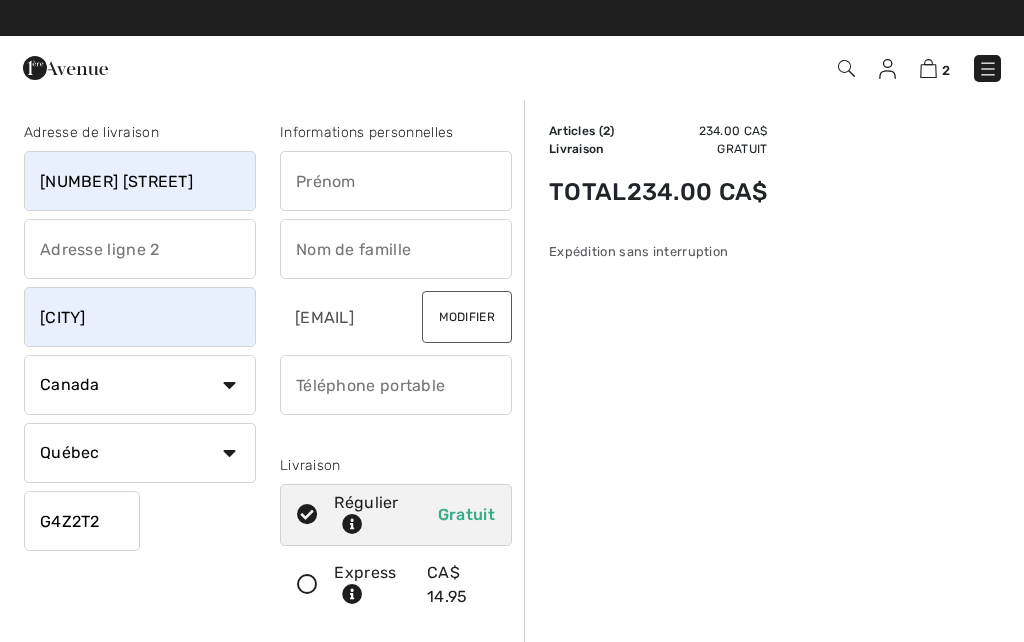 type on "Gisèle" 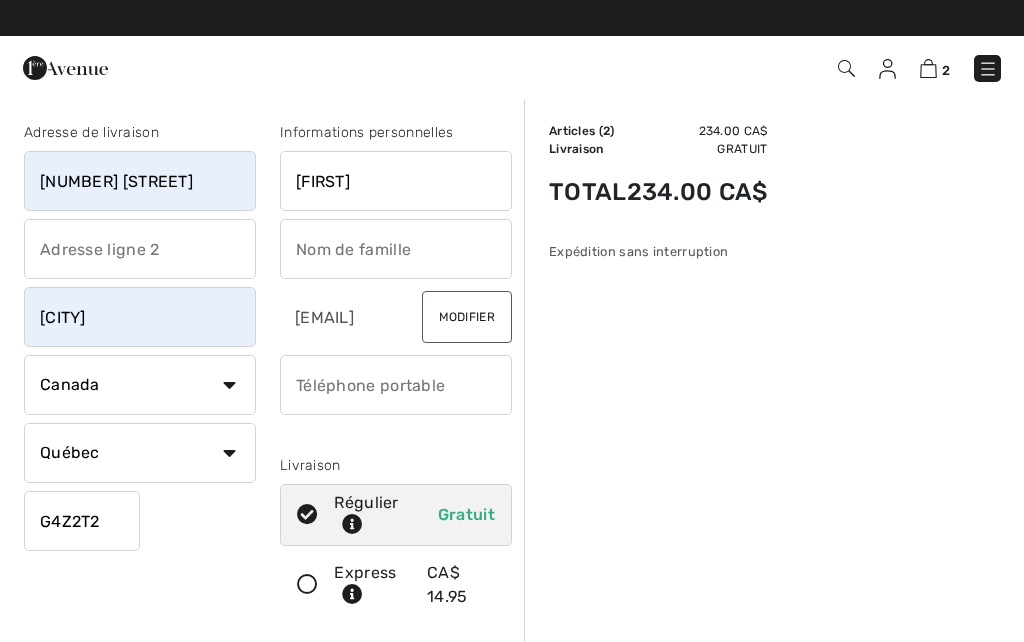 type on "Tremblay" 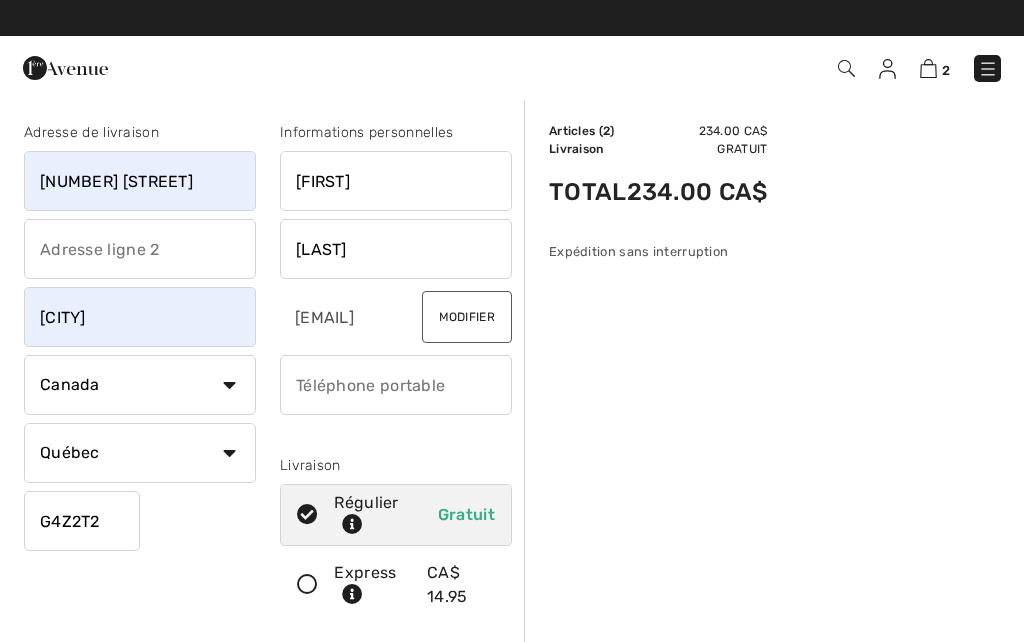 type on "4182089148" 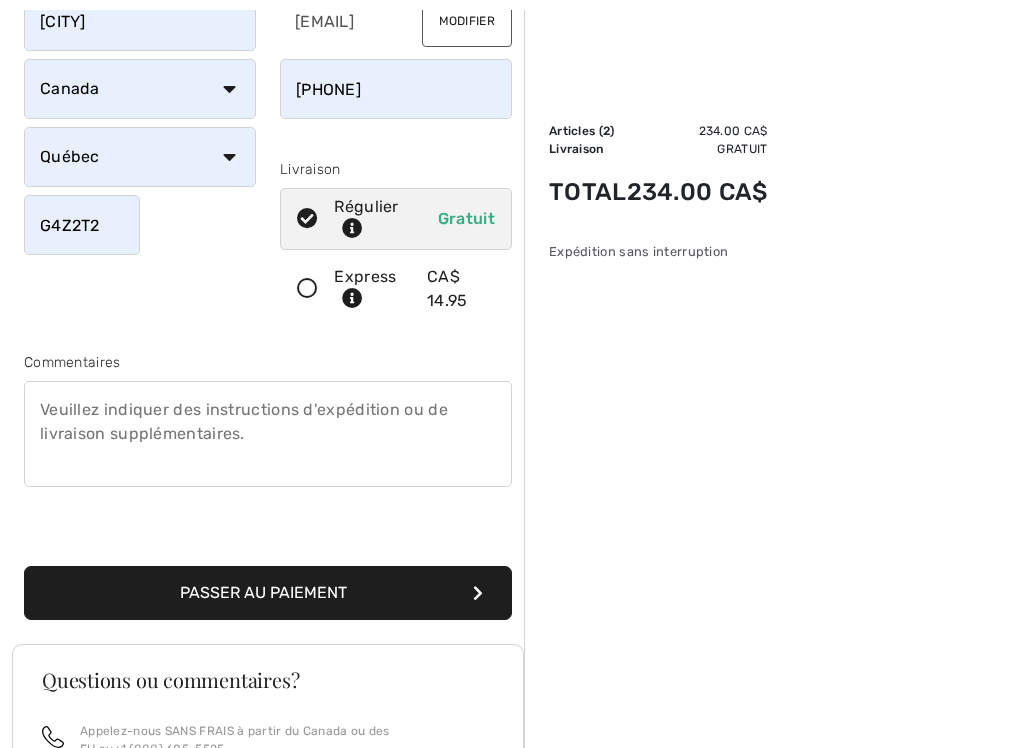 scroll, scrollTop: 296, scrollLeft: 0, axis: vertical 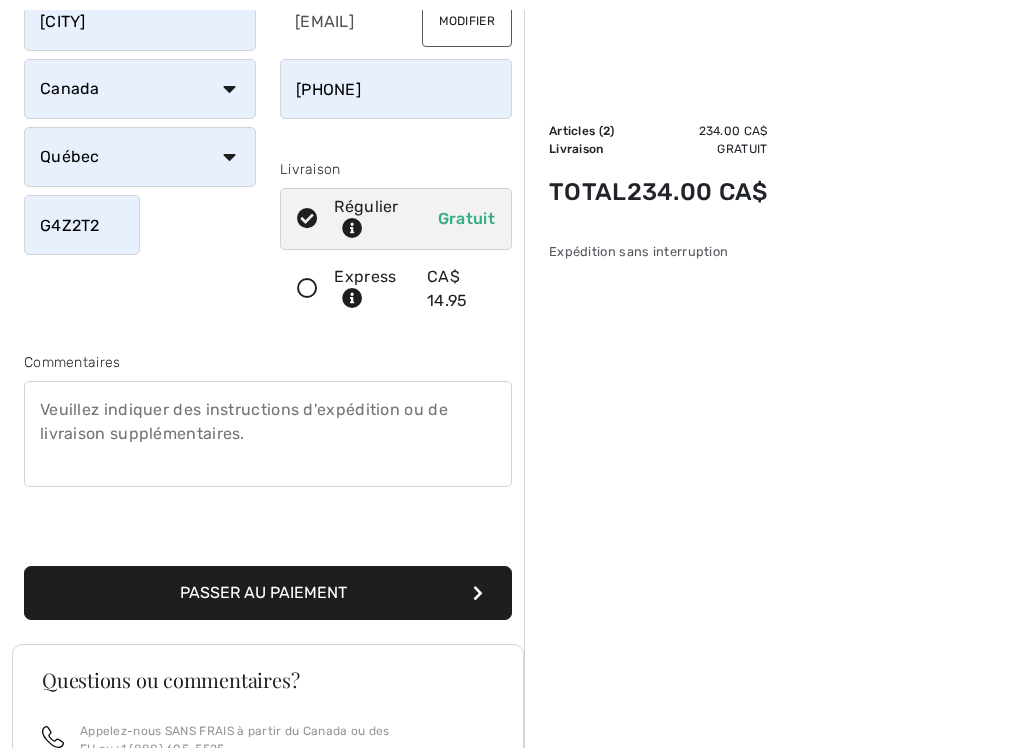 click on "Passer au paiement" at bounding box center (268, 593) 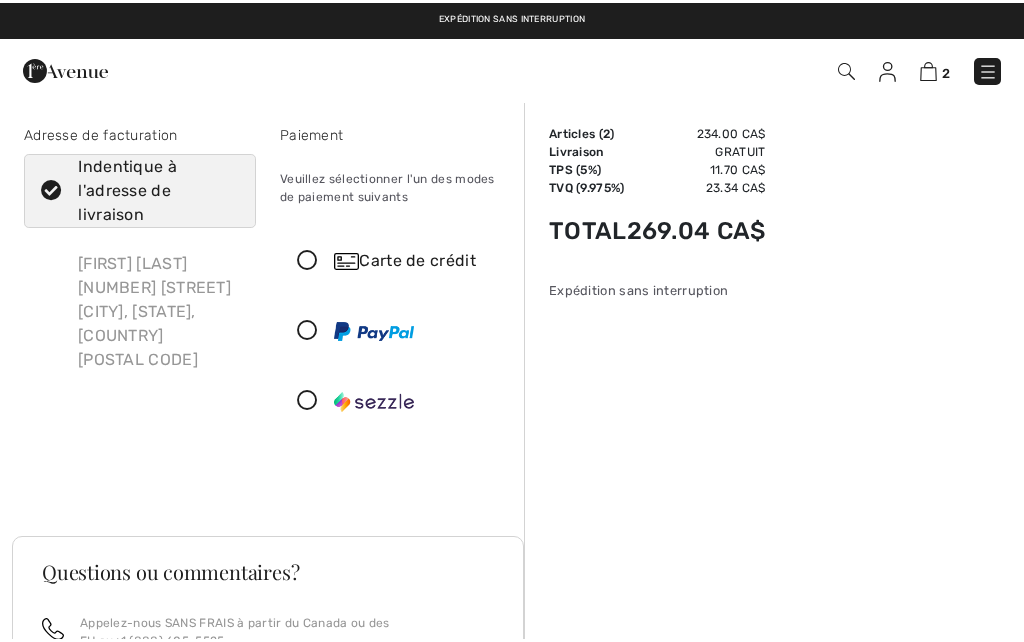 scroll, scrollTop: 0, scrollLeft: 0, axis: both 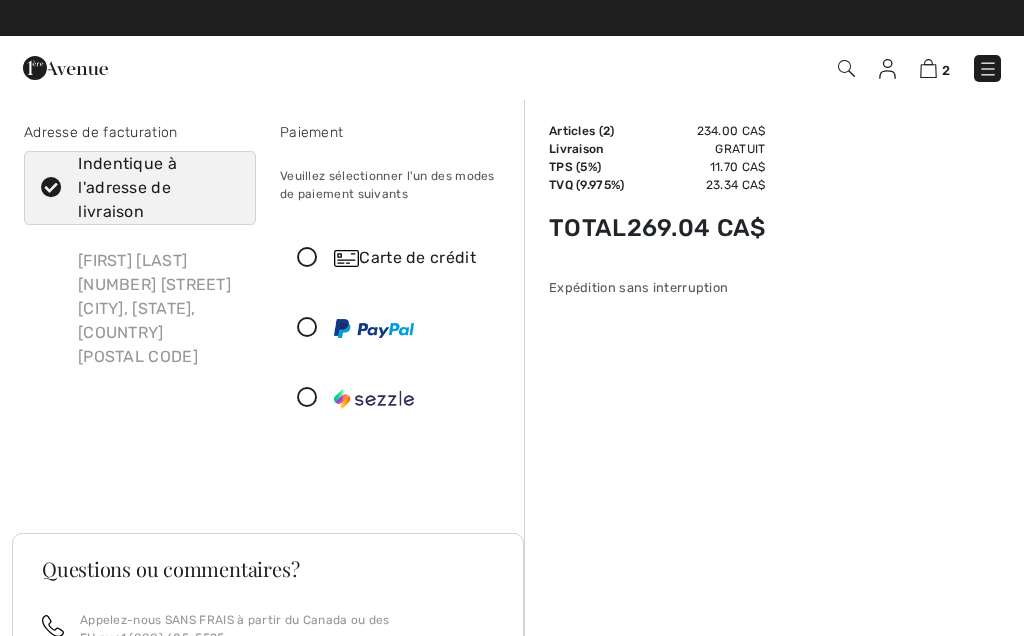 click at bounding box center (307, 258) 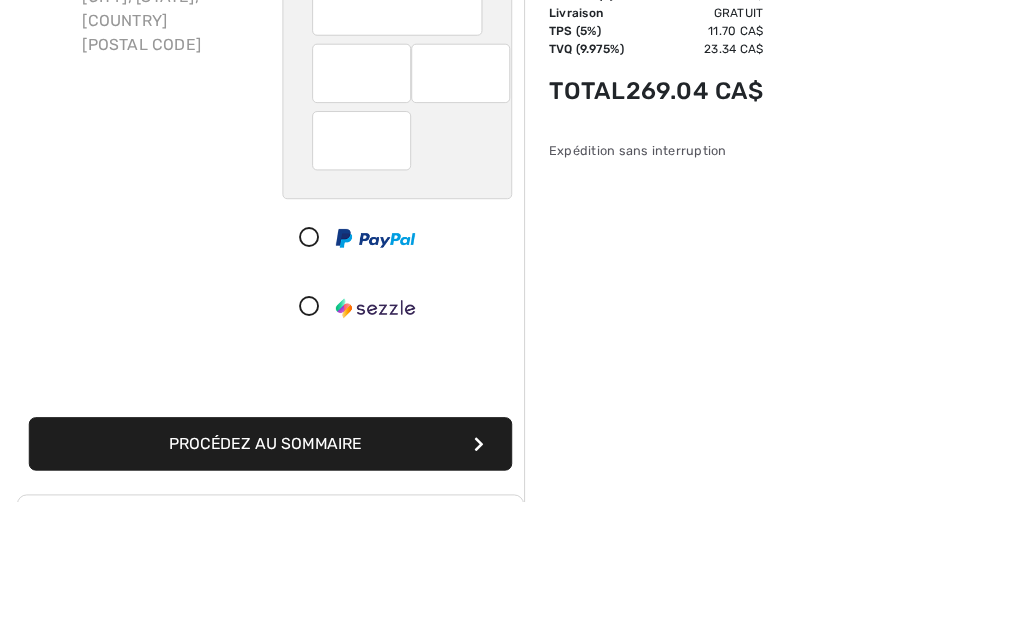 scroll, scrollTop: 312, scrollLeft: 0, axis: vertical 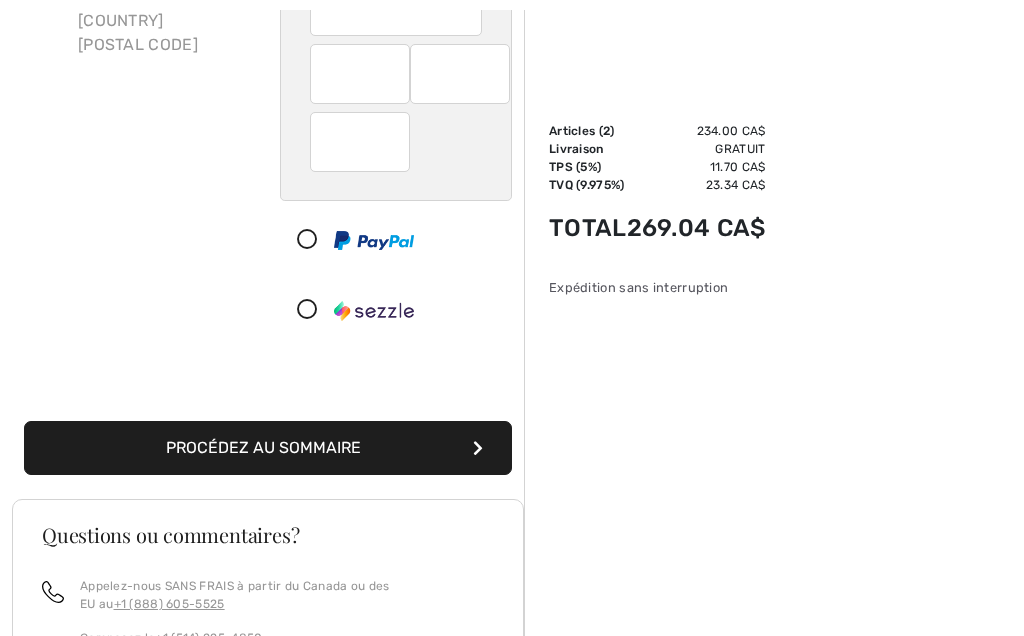 click on "Procédez au sommaire" at bounding box center [268, 448] 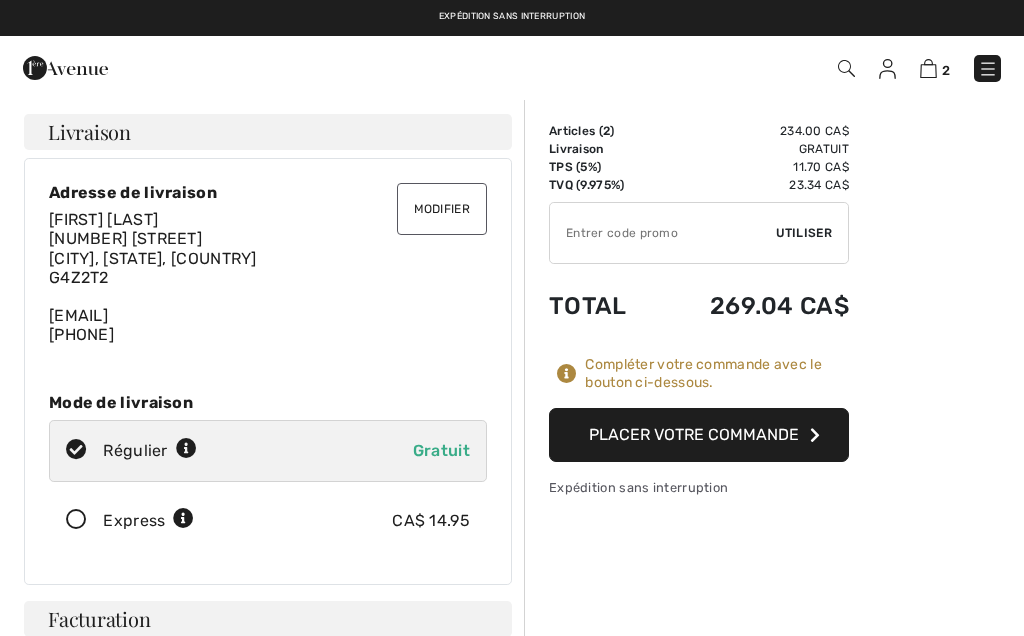 scroll, scrollTop: 0, scrollLeft: 0, axis: both 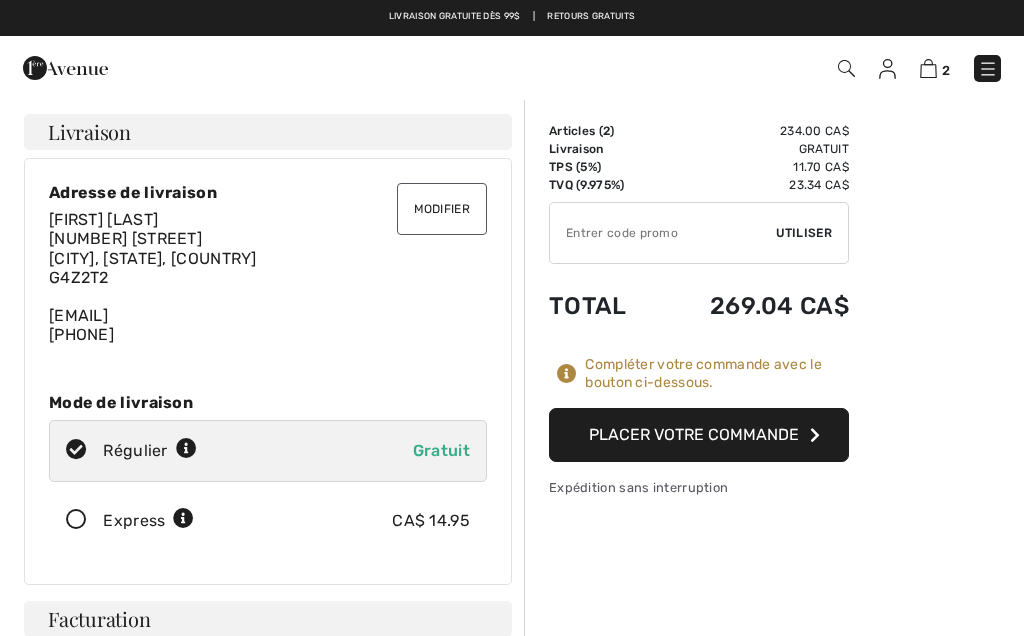 click at bounding box center [815, 435] 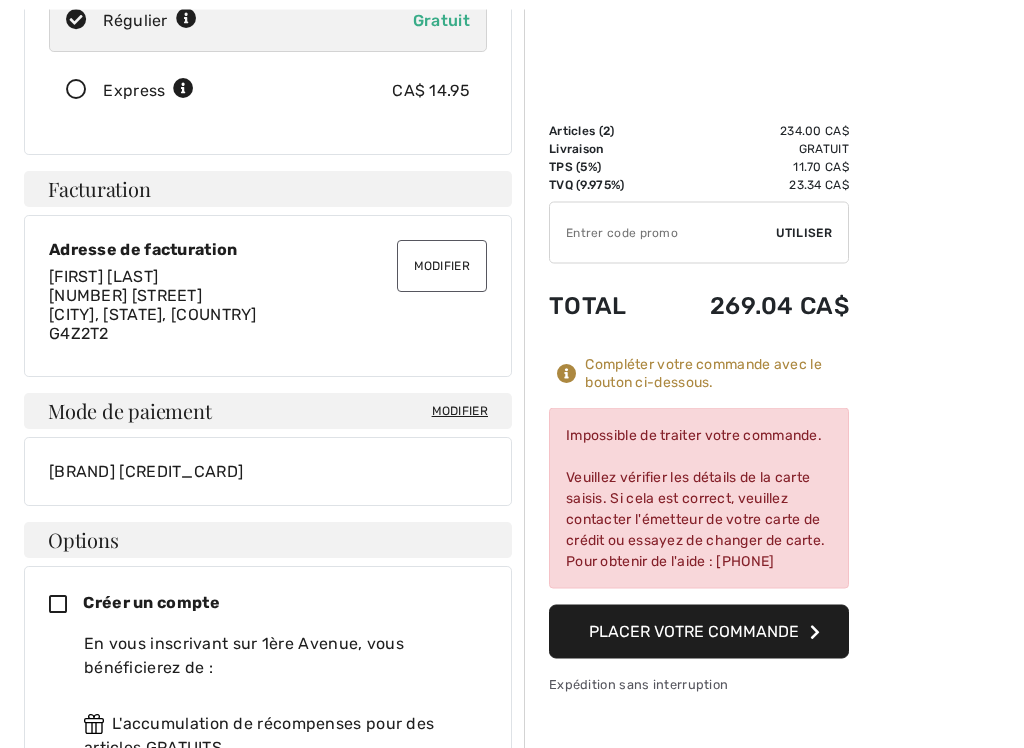 scroll, scrollTop: 430, scrollLeft: 0, axis: vertical 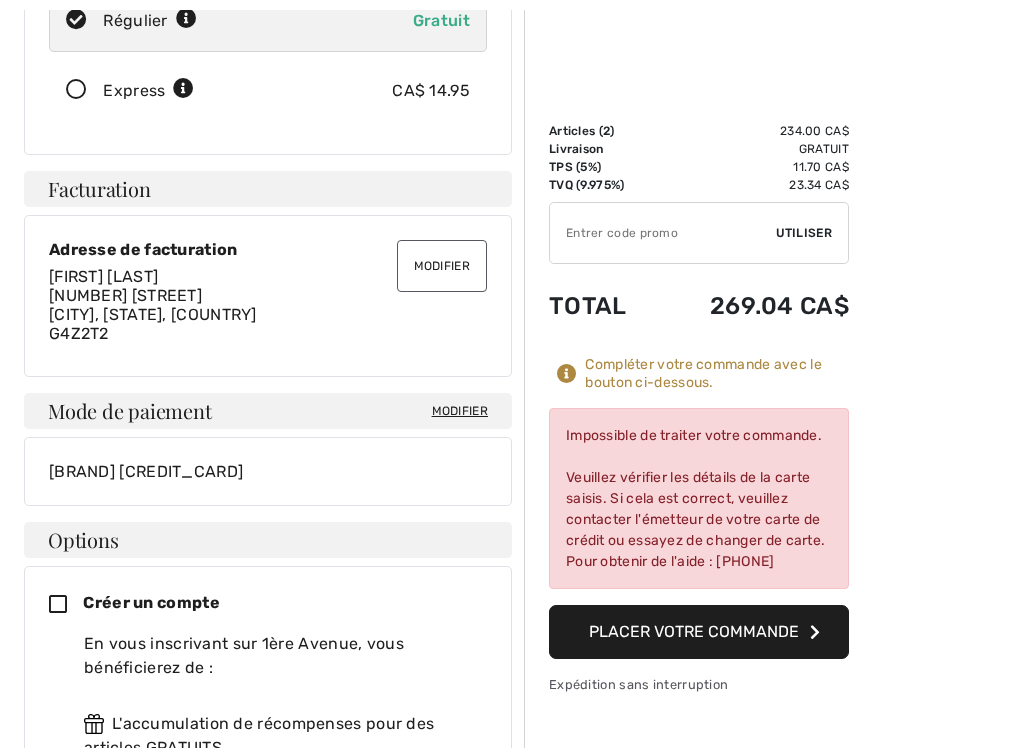 click on "[BRAND] [CREDIT_CARD]" at bounding box center [268, 471] 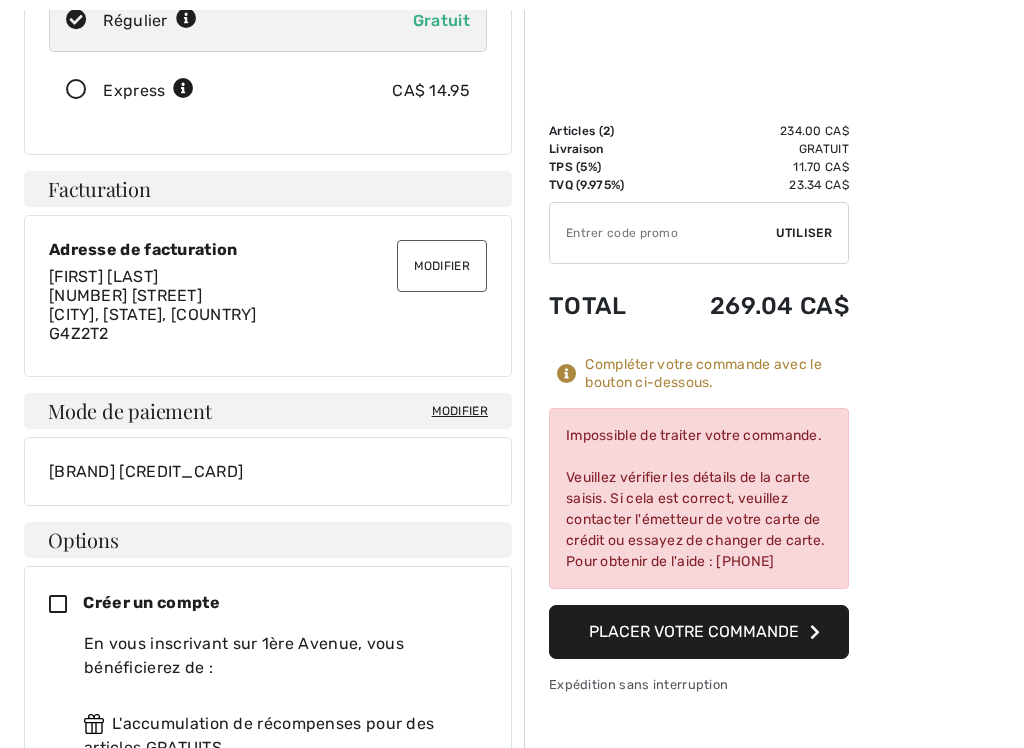 click on "[BRAND] [CREDIT_CARD]" at bounding box center (268, 471) 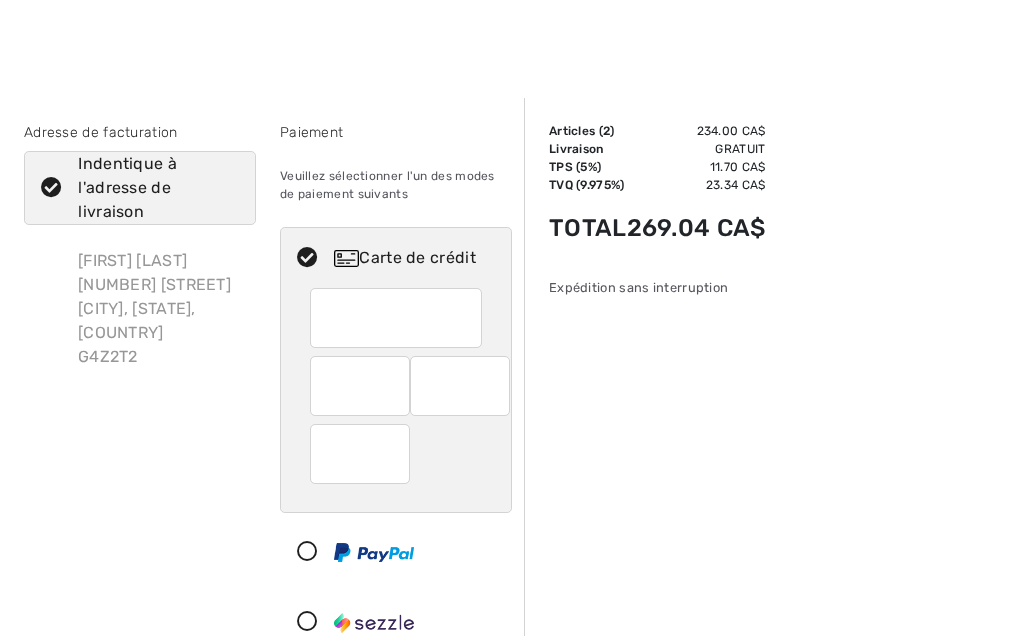 checkbox on "true" 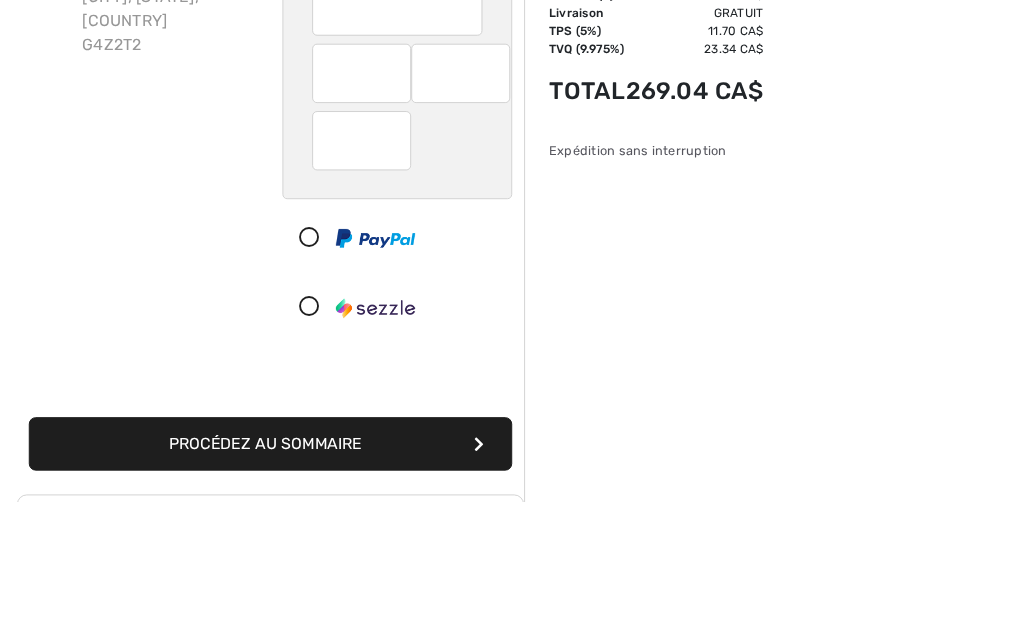scroll, scrollTop: 312, scrollLeft: 0, axis: vertical 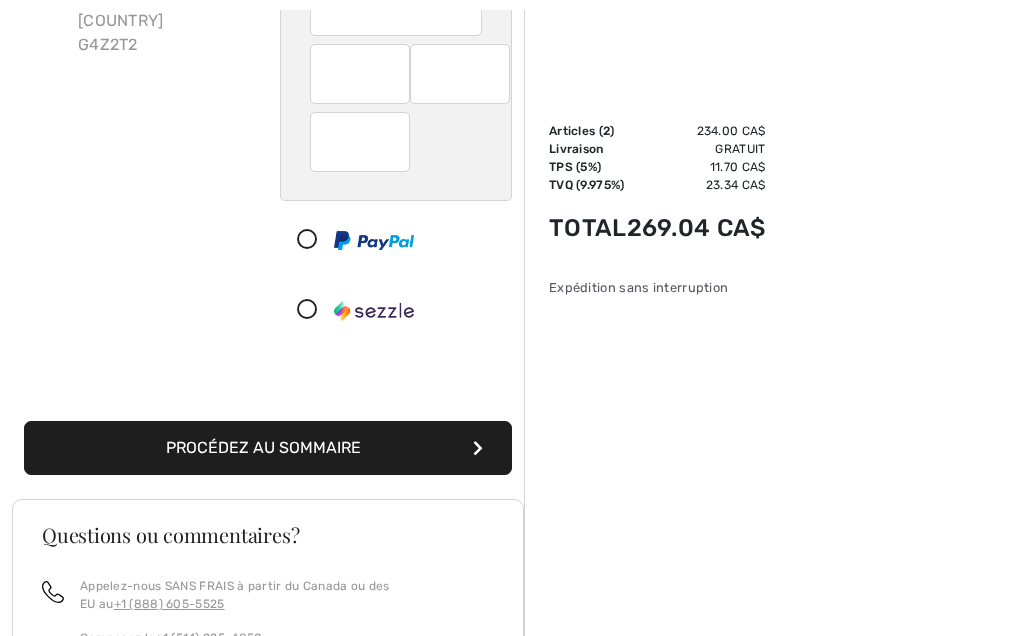 click on "Procédez au sommaire" at bounding box center [268, 448] 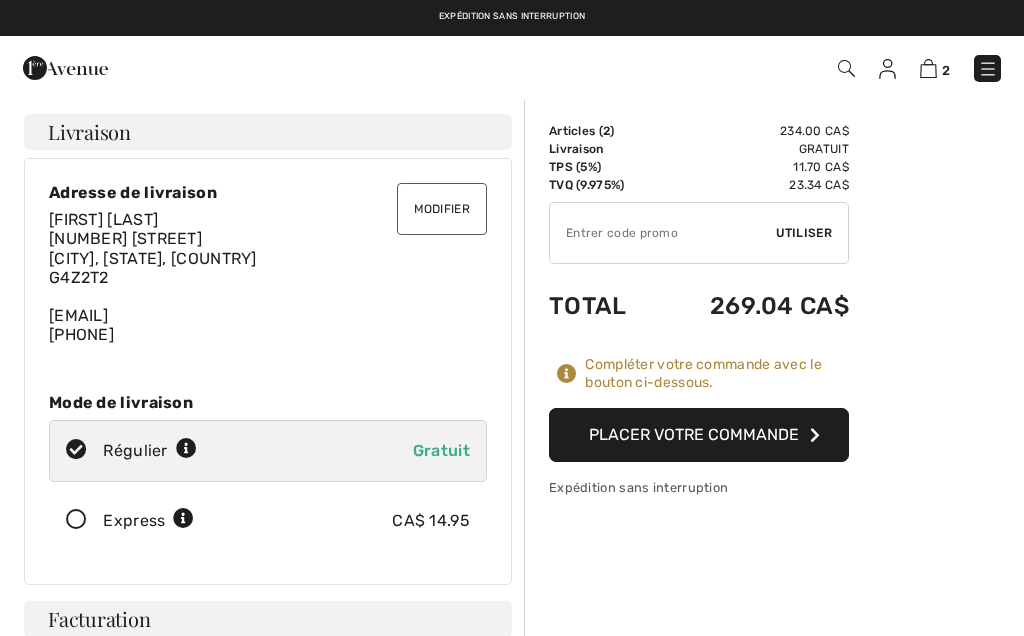 scroll, scrollTop: 0, scrollLeft: 0, axis: both 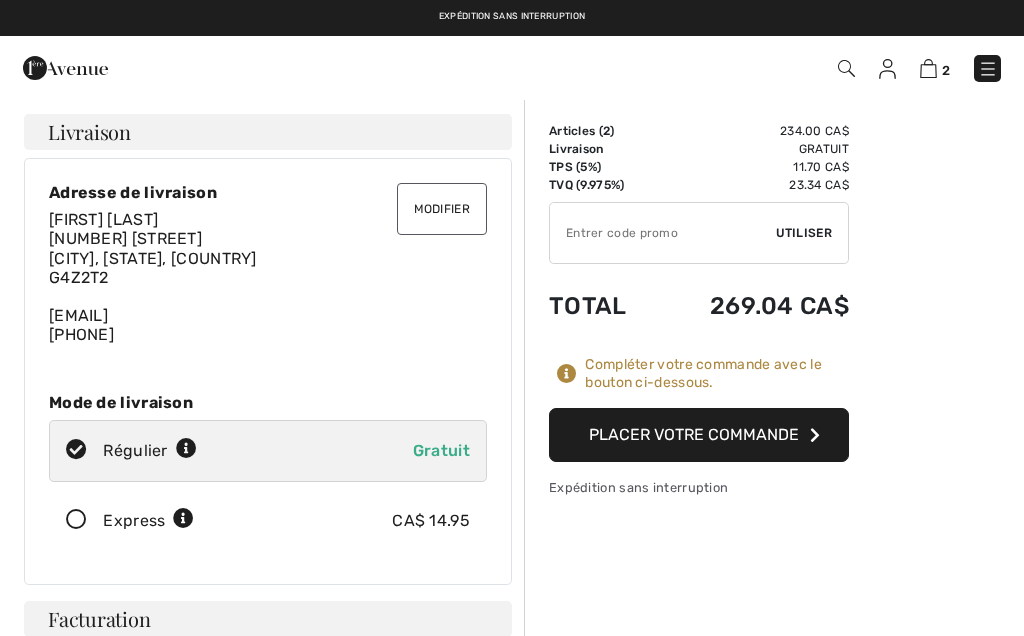 click at bounding box center (815, 435) 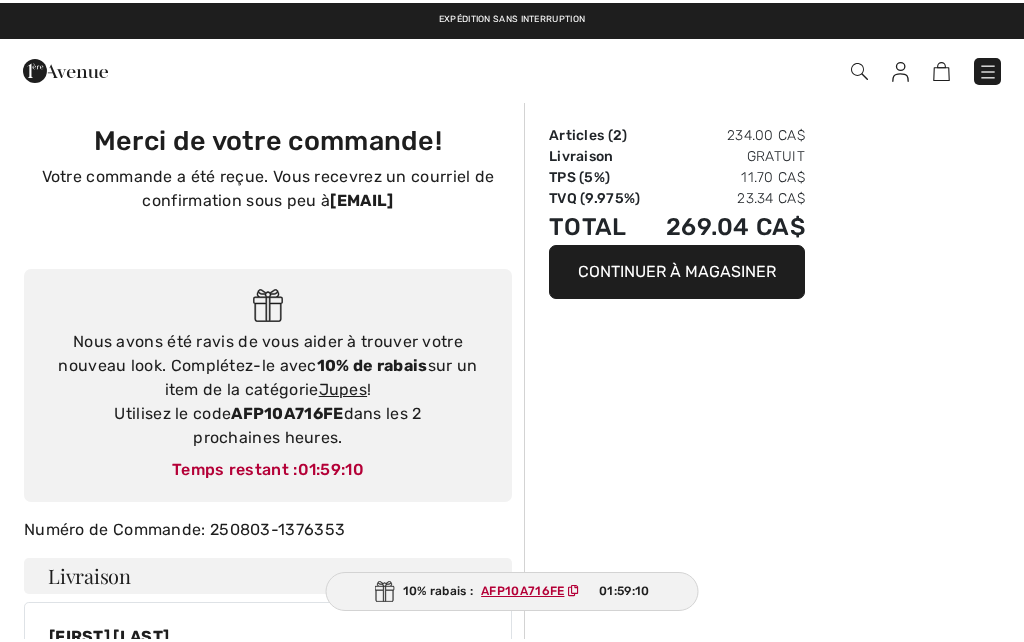 scroll, scrollTop: 0, scrollLeft: 0, axis: both 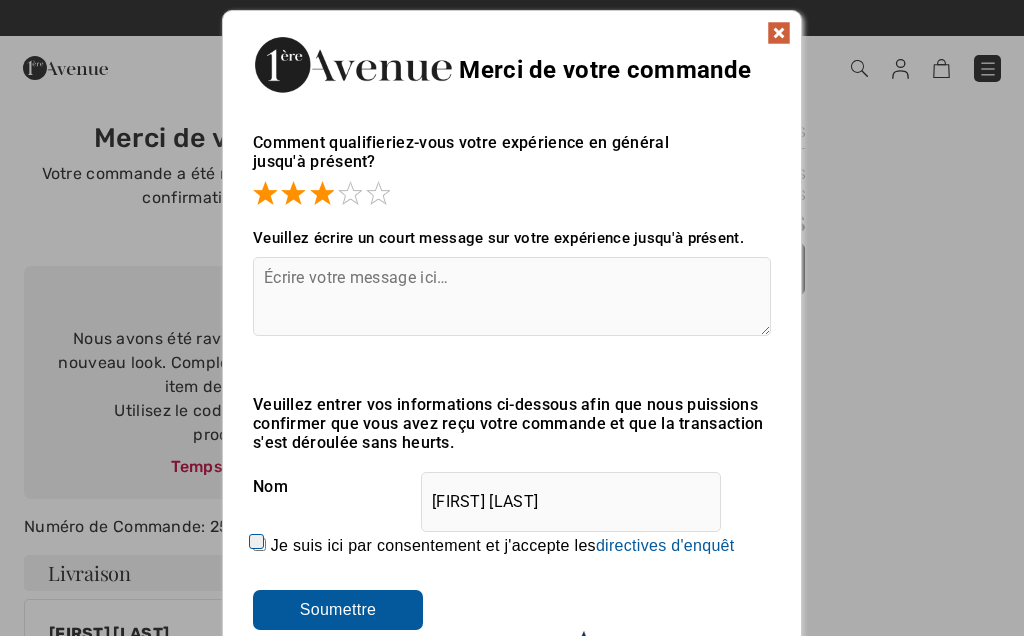 click at bounding box center [512, 296] 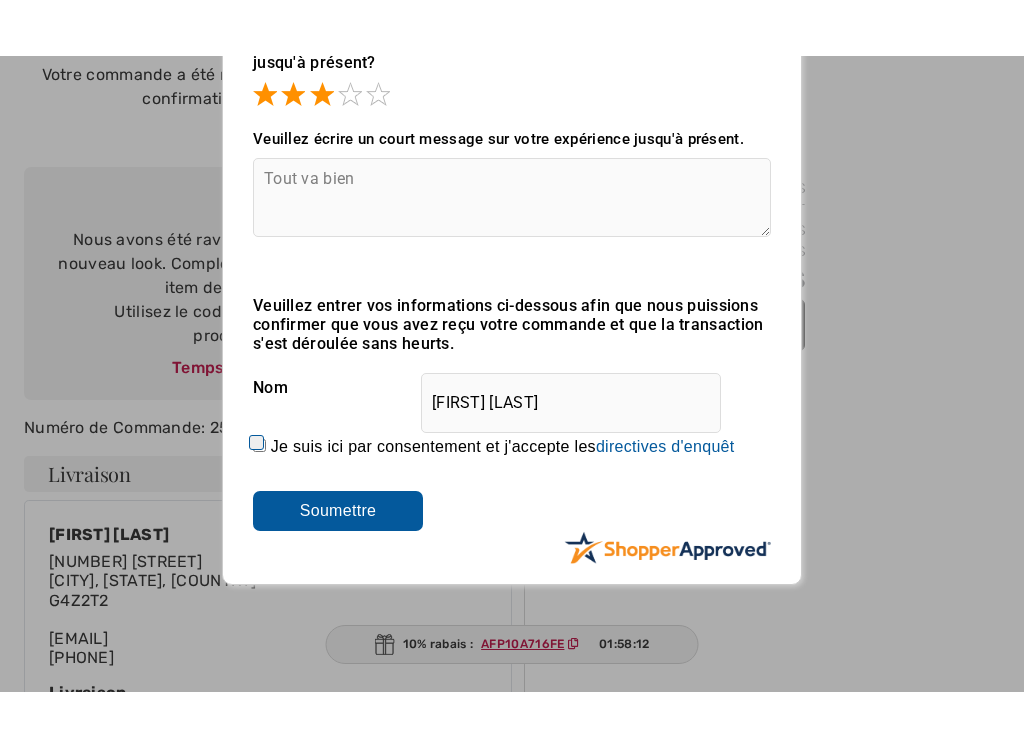 scroll, scrollTop: 181, scrollLeft: 0, axis: vertical 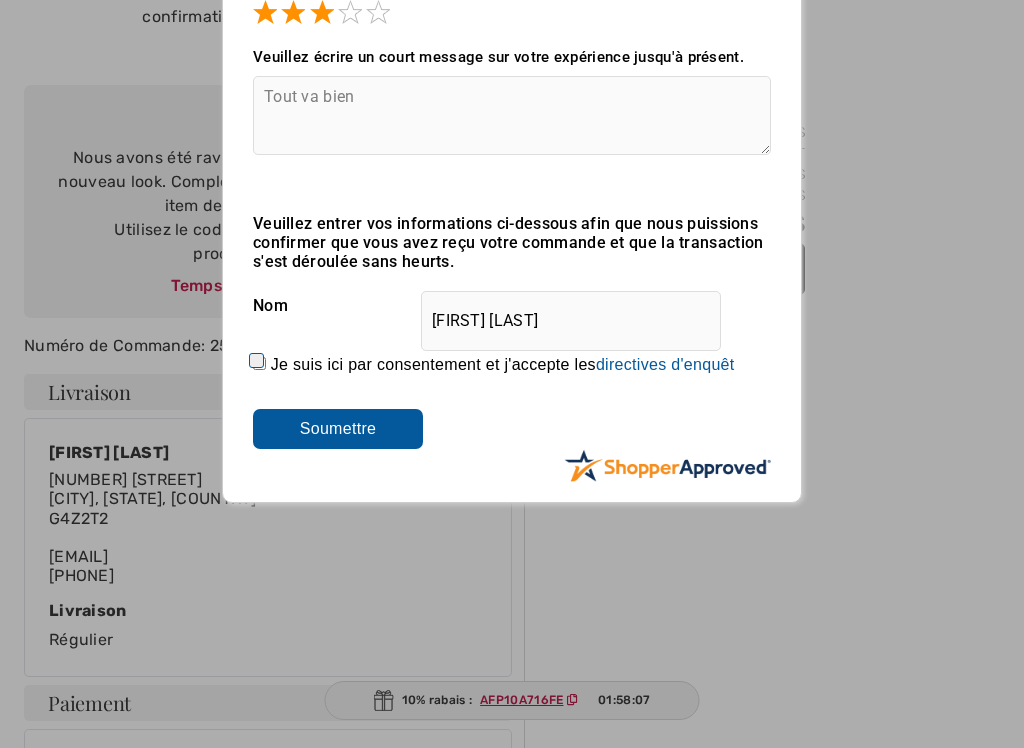 type on "Tout va bien" 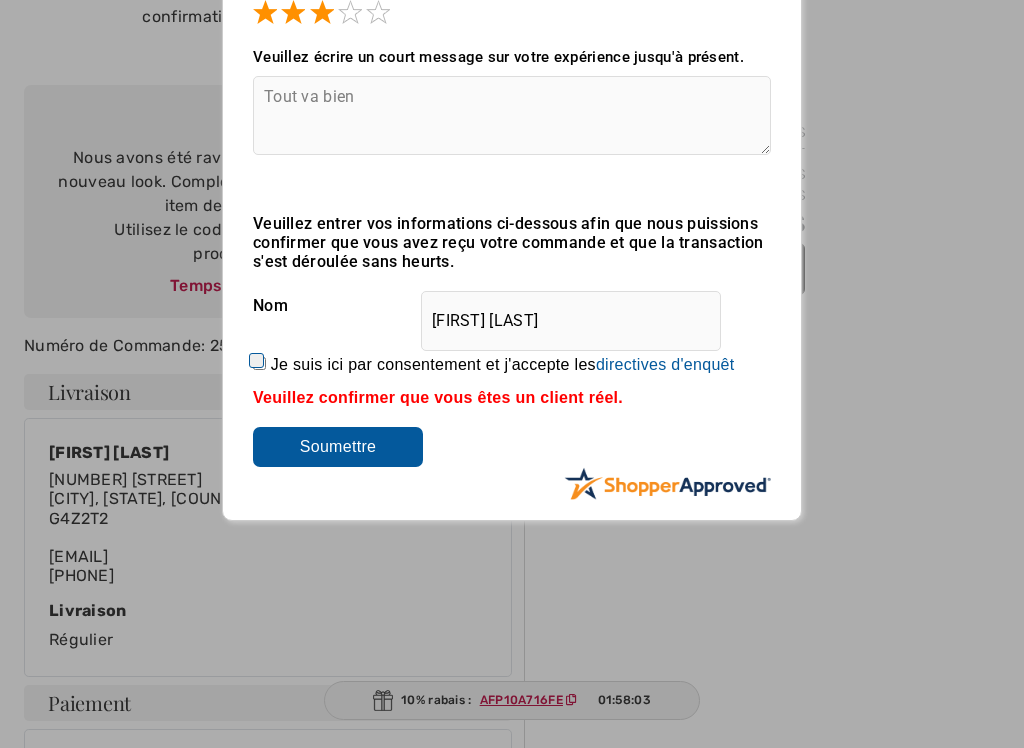 click on "Tout va bien" at bounding box center (512, 115) 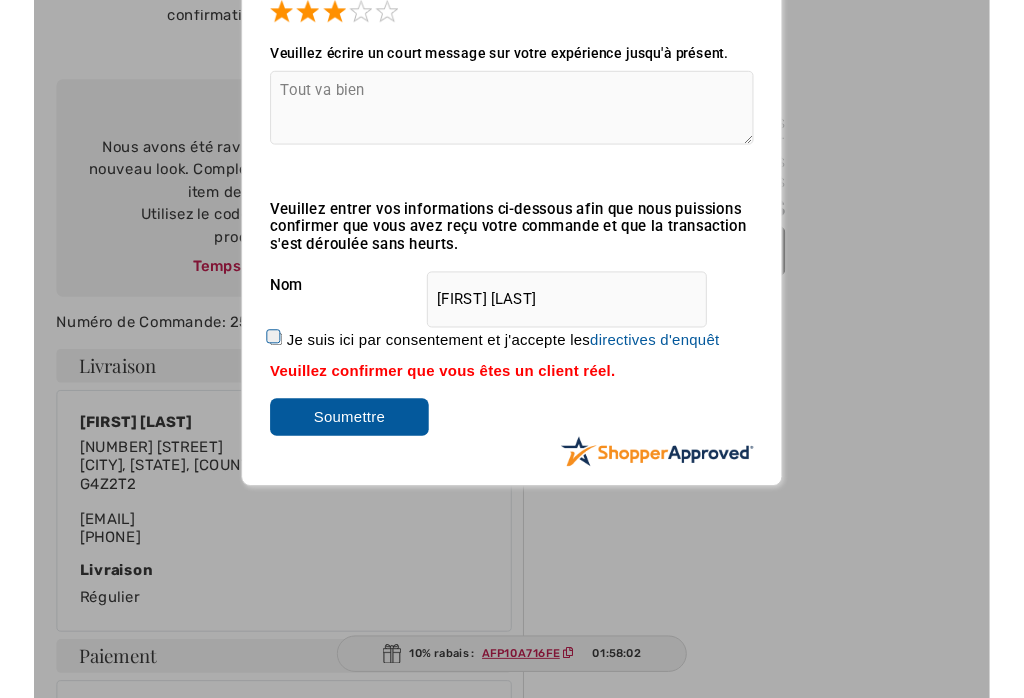 scroll, scrollTop: 180, scrollLeft: 0, axis: vertical 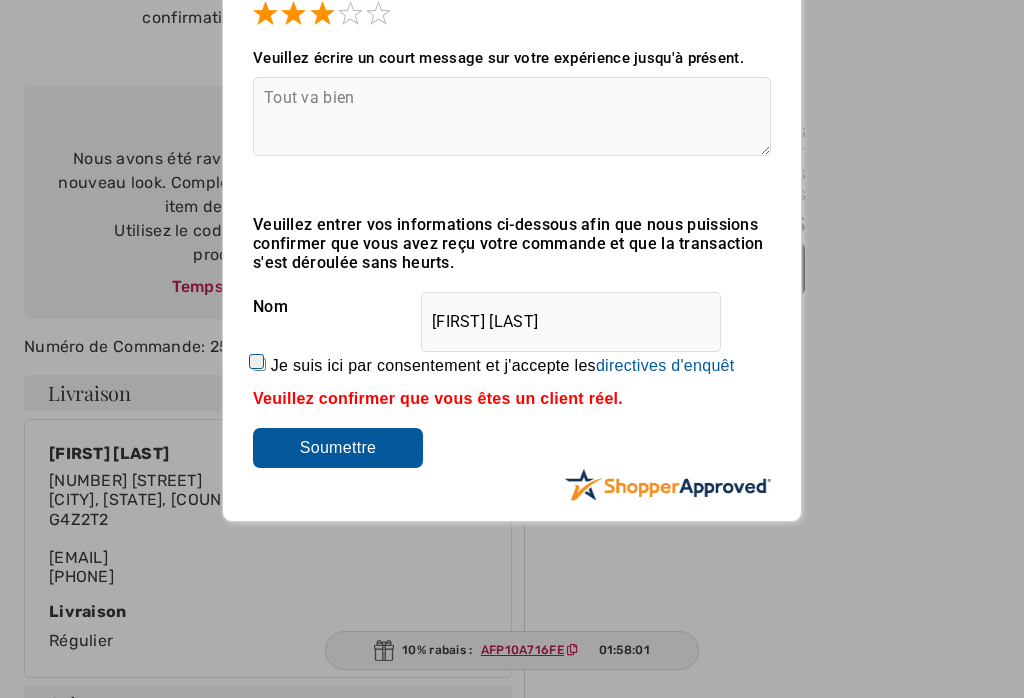 click on "Merci de votre commande             Comment qualifieriez-vous votre expérience en général jusqu'à présent?                       Selon vos notes, il semble que vous avez un problème qui nécessite une attention particulière. Si vous avez laissé 1 ou 2 étoiles par erreur, veuillez le corriger avant de continuer. Ou, si votre note est correcte, s'il vous plait laissez-nous quelques commentaires afin que nous puissions mieux vous servir.      Continuez jusqu'aux commentaires.     Non merci. Je préfère ne pas participer à la notation.           Veuillez écrire un court message sur votre expérience jusqu'à présent.     Tout va bien               Merci pour votre commentaire.              Devrions-nous faire un suivi pour nous assurer que vous êtes satisfait de votre commande?       Oui      Non                  Nom [FIRST] [LAST]     Courriel [EMAIL]            Il ne sera" at bounding box center (512, 176) 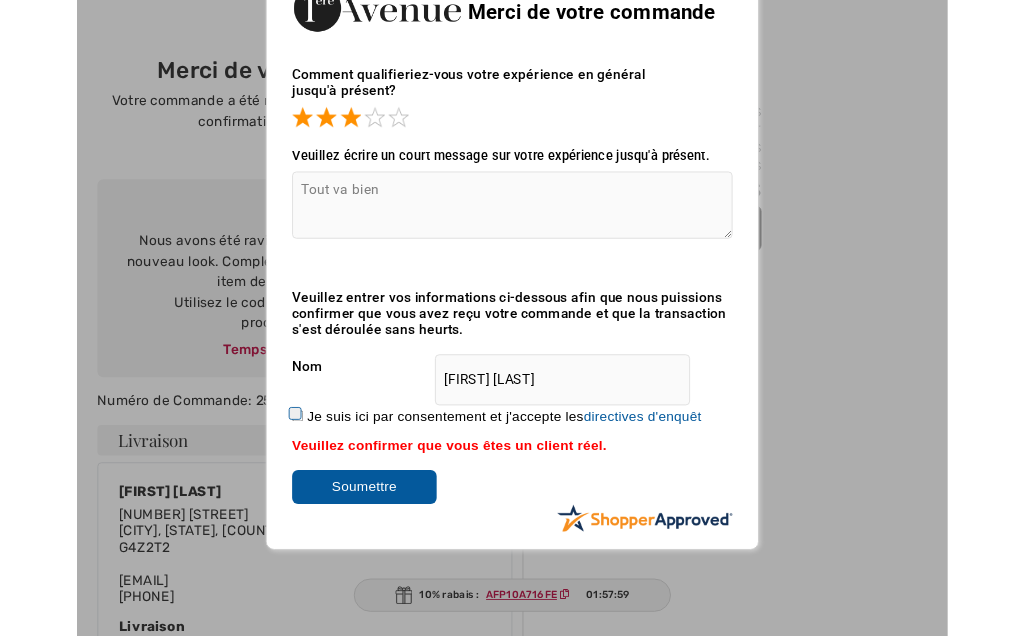 scroll, scrollTop: 0, scrollLeft: 0, axis: both 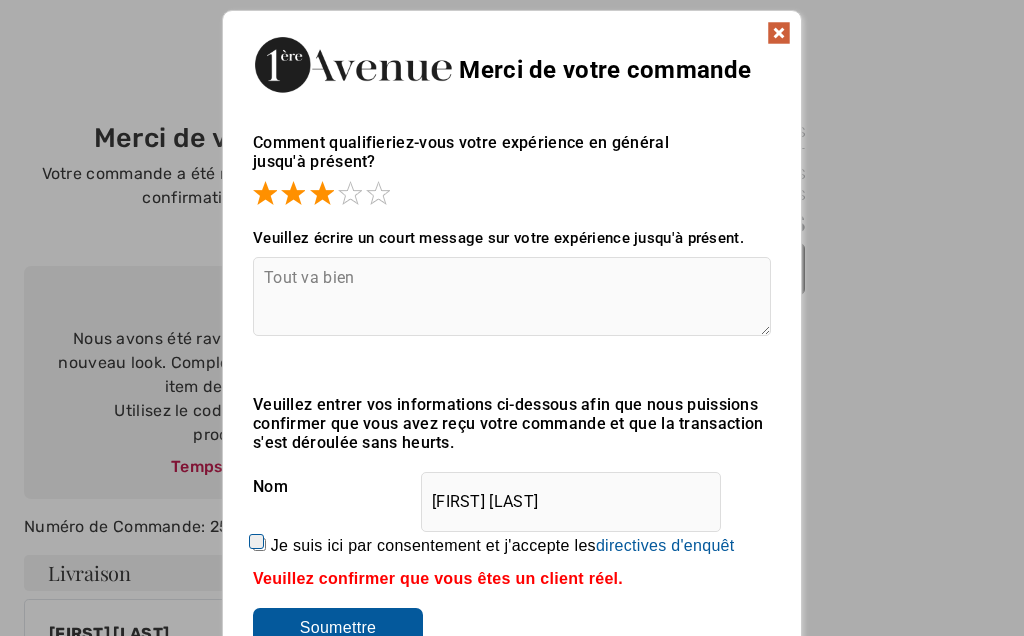 click at bounding box center (779, 33) 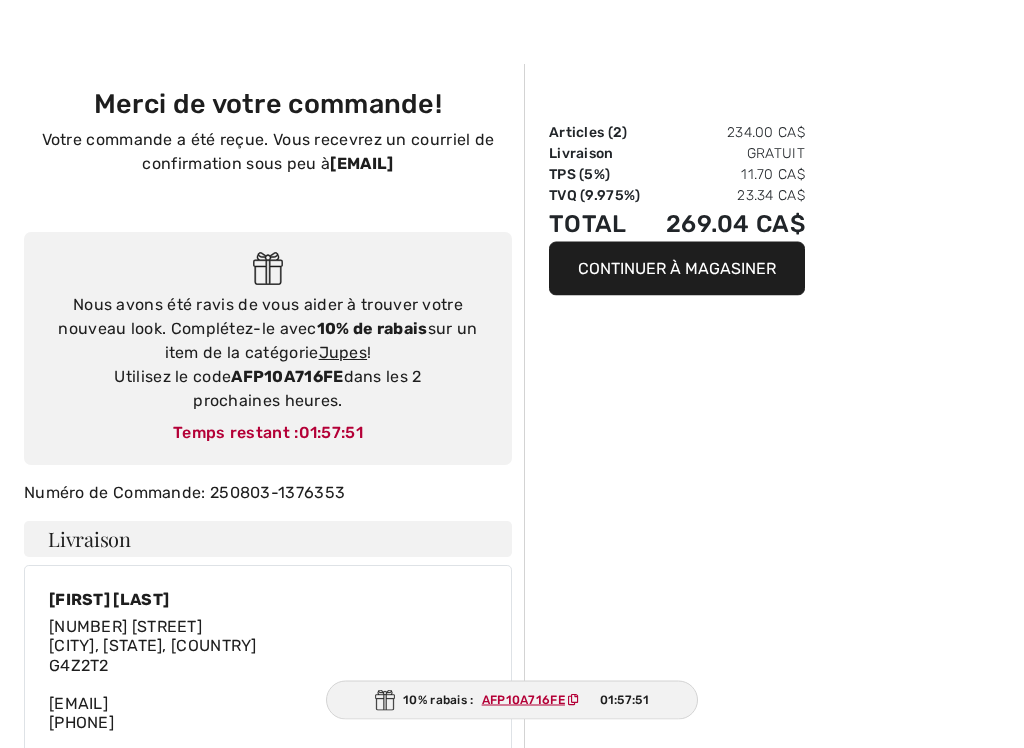 scroll, scrollTop: 34, scrollLeft: 0, axis: vertical 